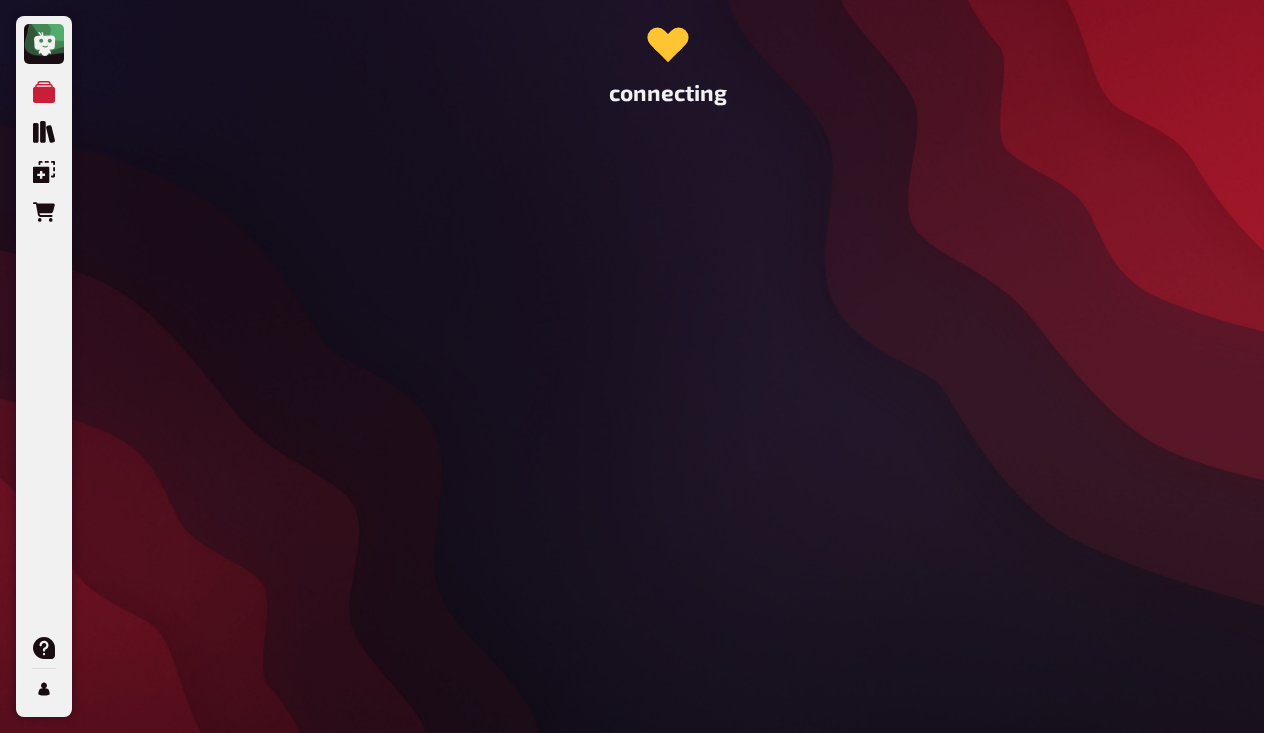 scroll, scrollTop: 0, scrollLeft: 0, axis: both 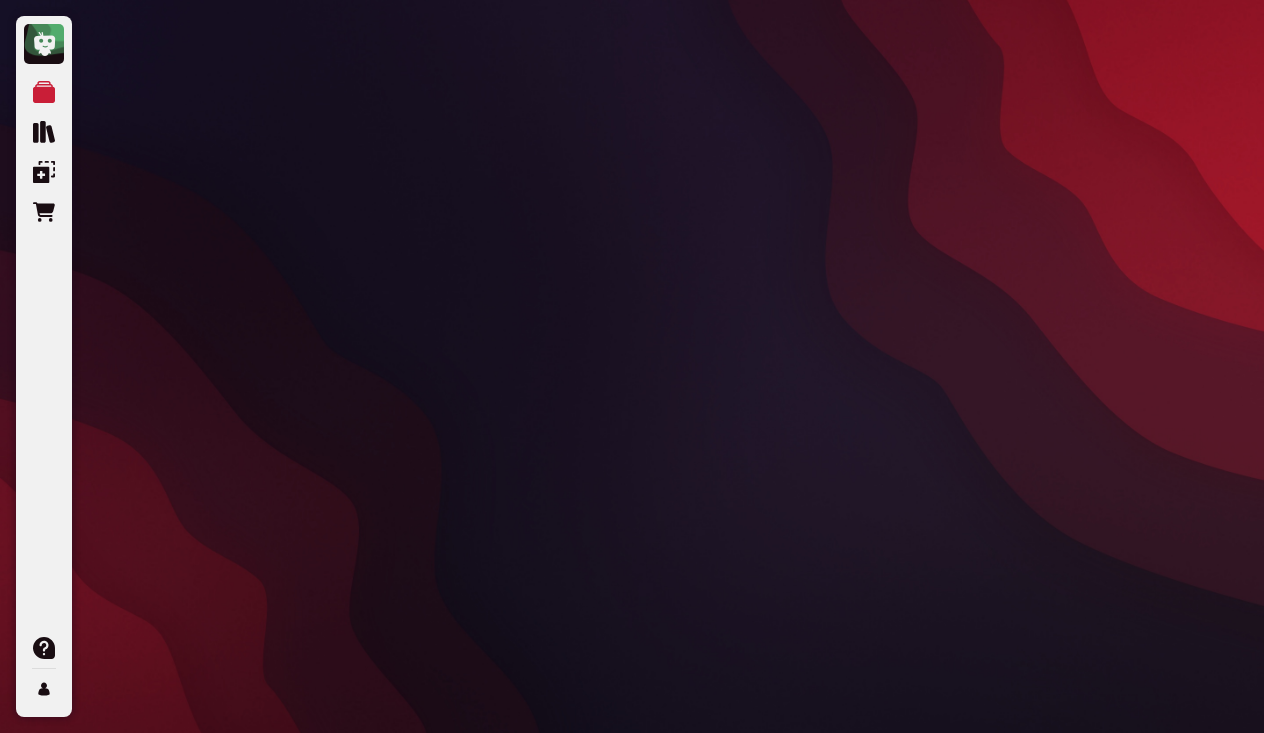 click on "connecting" at bounding box center (668, 366) 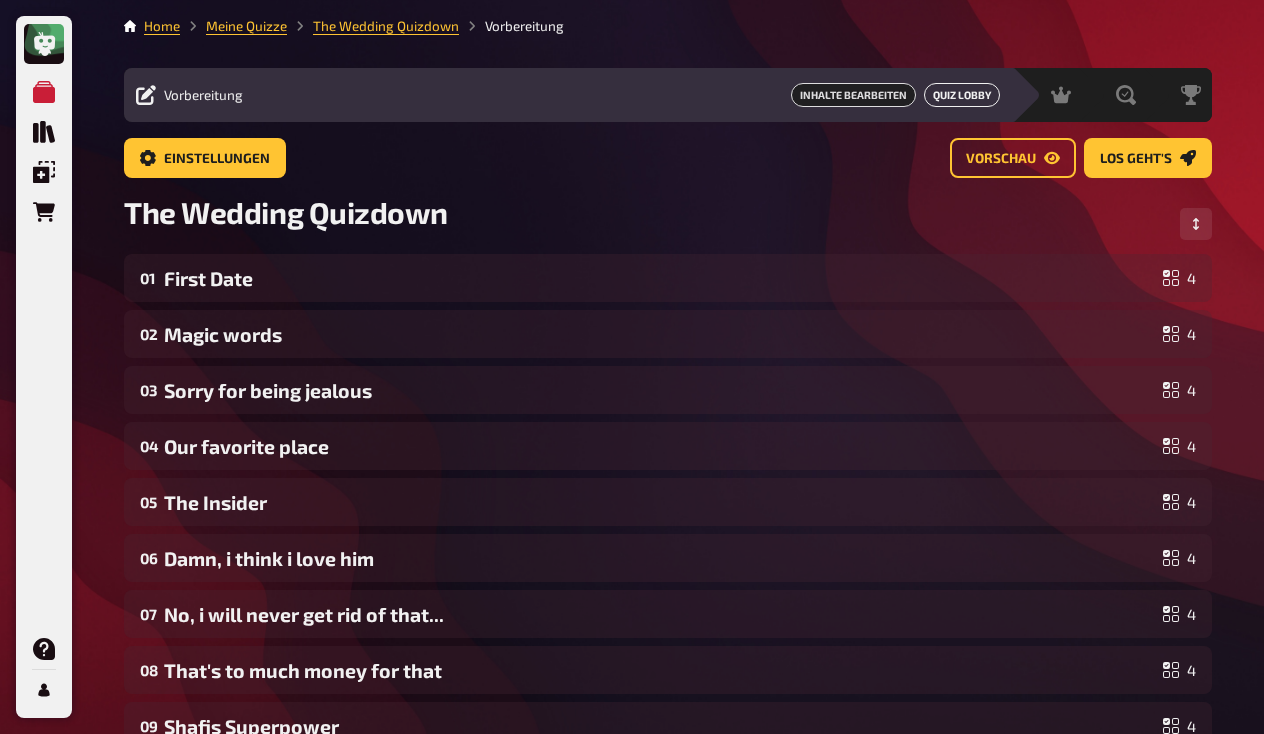click on "Quiz Lobby" at bounding box center [962, 95] 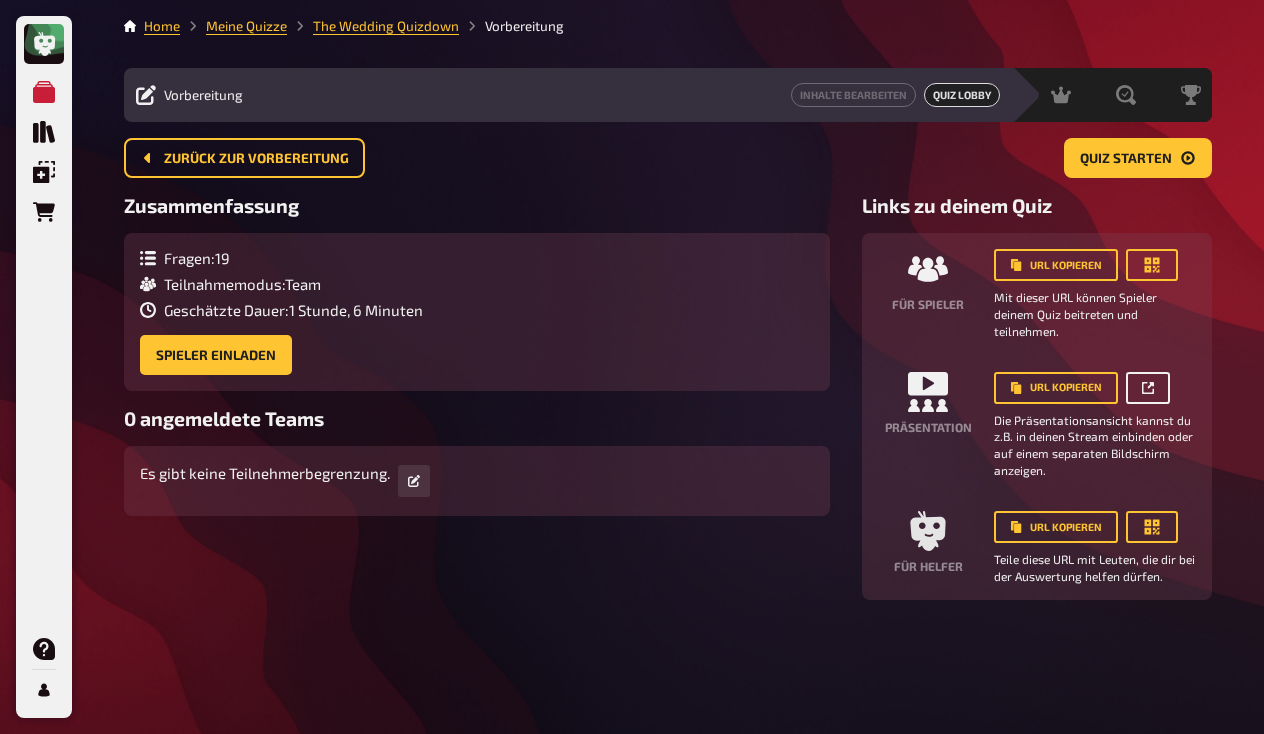 click at bounding box center [1148, 388] 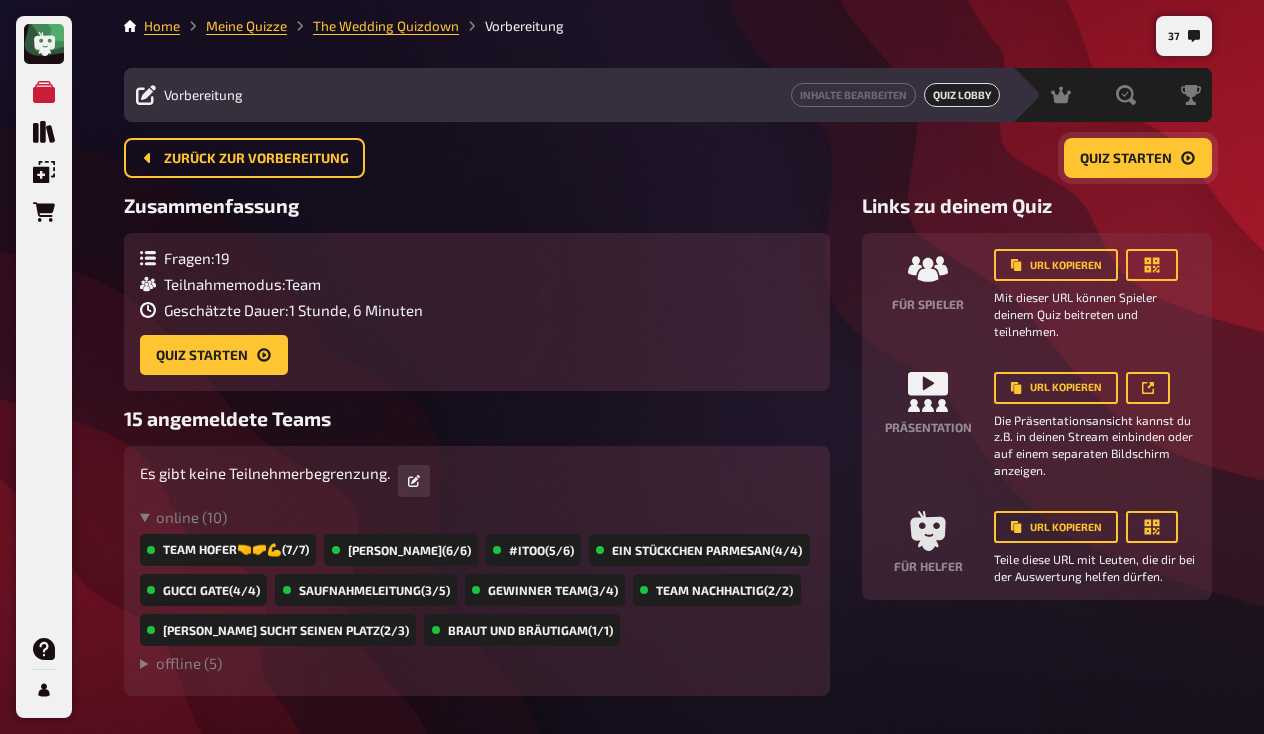 click on "Quiz starten" at bounding box center (1126, 159) 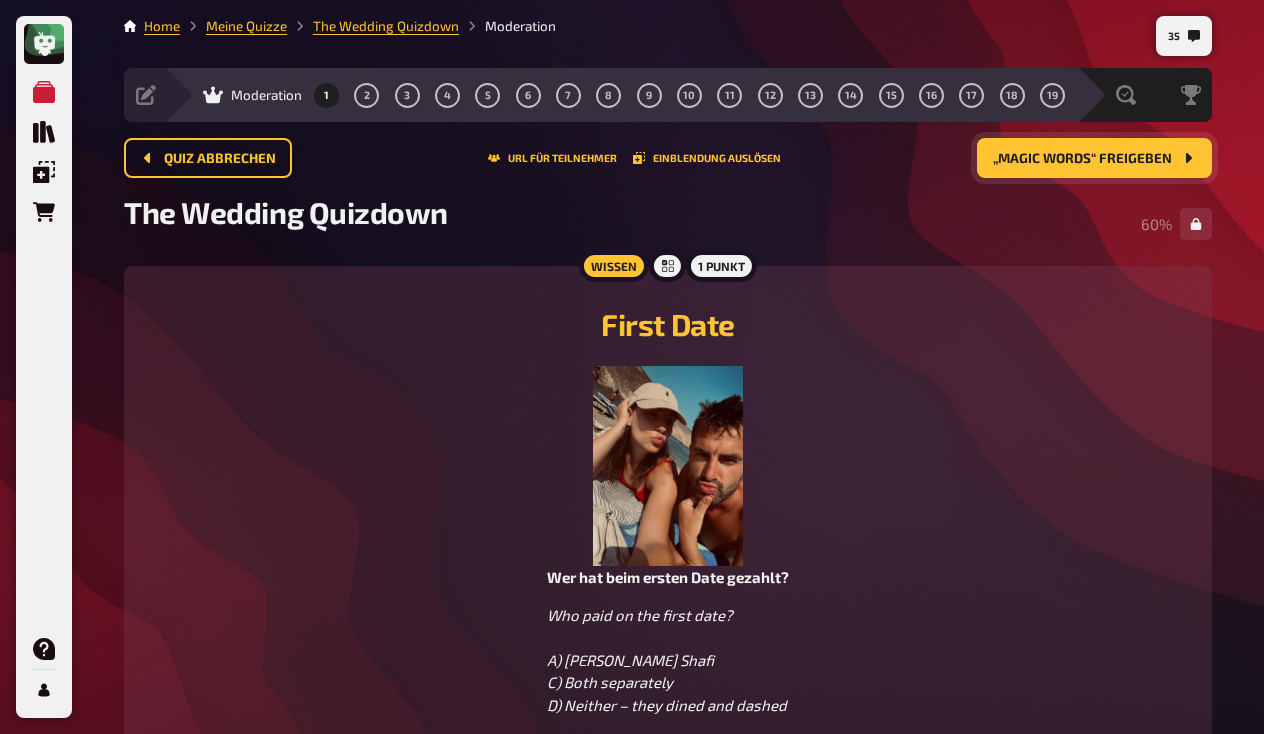 click on "„Magic words“ freigeben" at bounding box center (1082, 159) 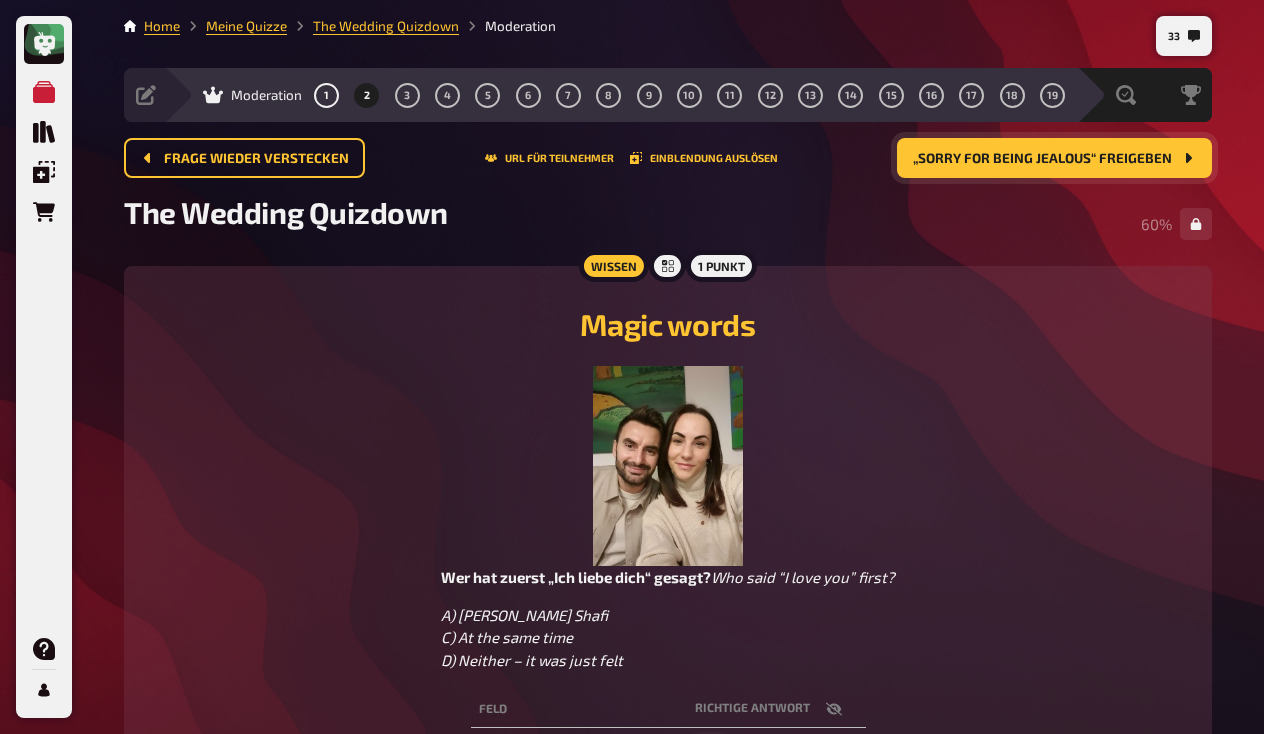 click on "„Sorry for being jealous“ freigeben" at bounding box center [1042, 159] 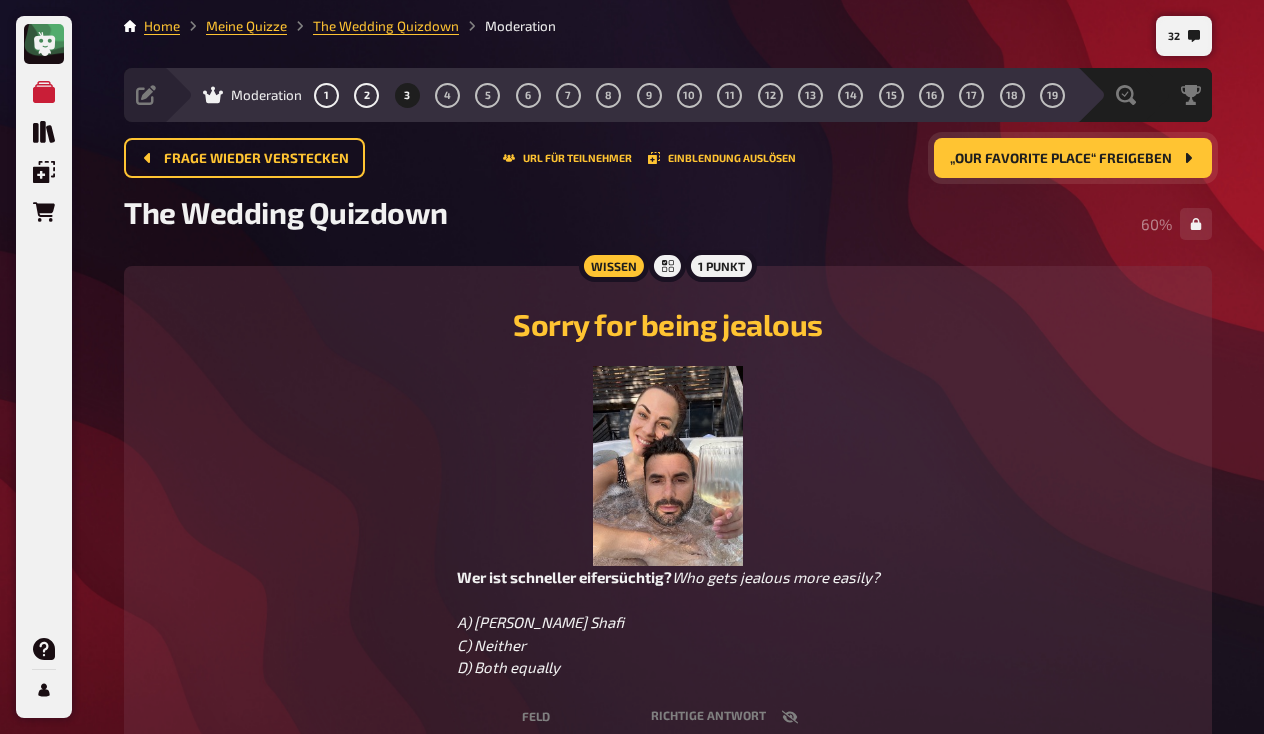 click on "„Our favorite place“ freigeben" at bounding box center (1061, 159) 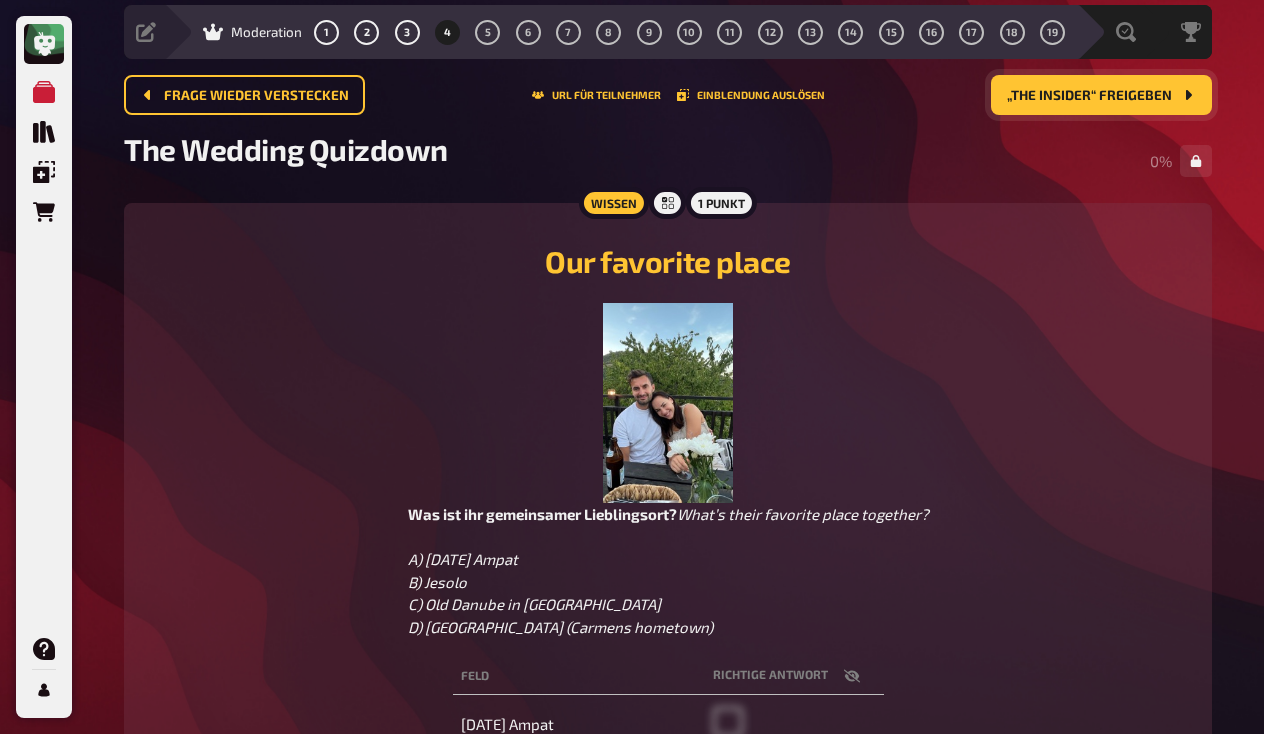 scroll, scrollTop: 90, scrollLeft: 0, axis: vertical 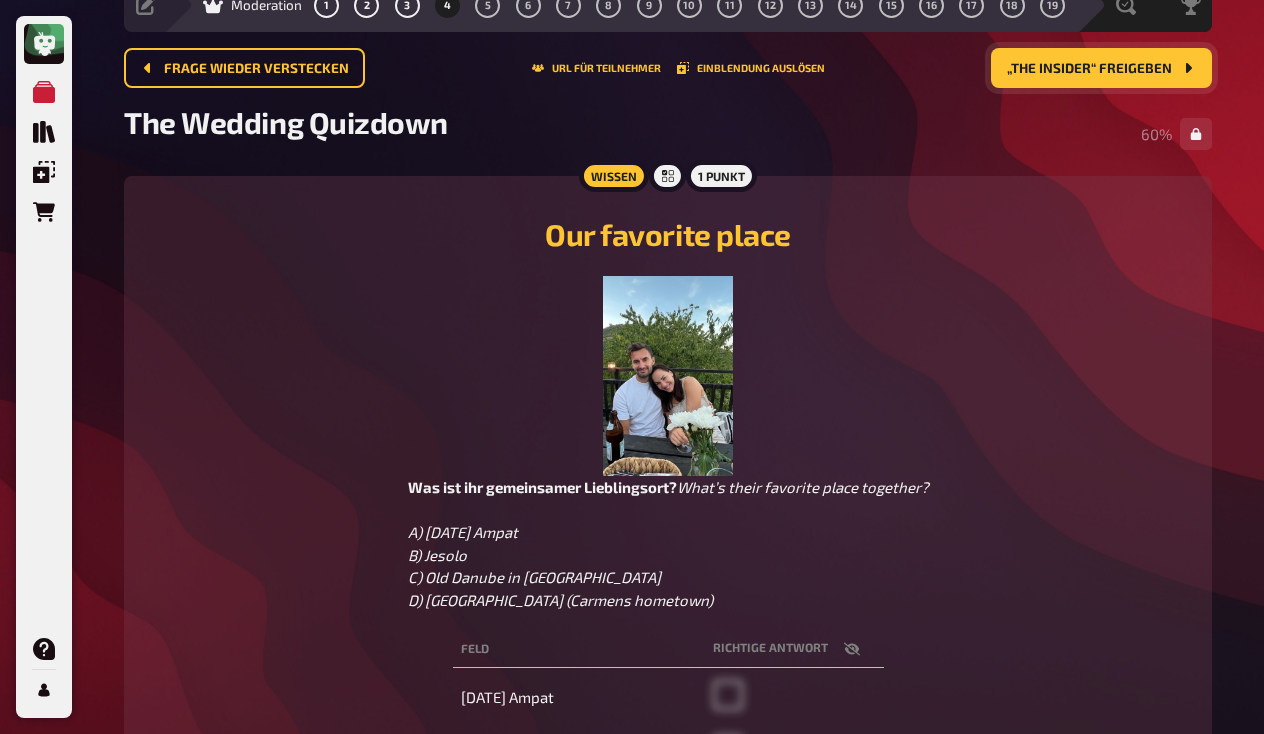 click on "„The Insider“ freigeben" at bounding box center [1089, 69] 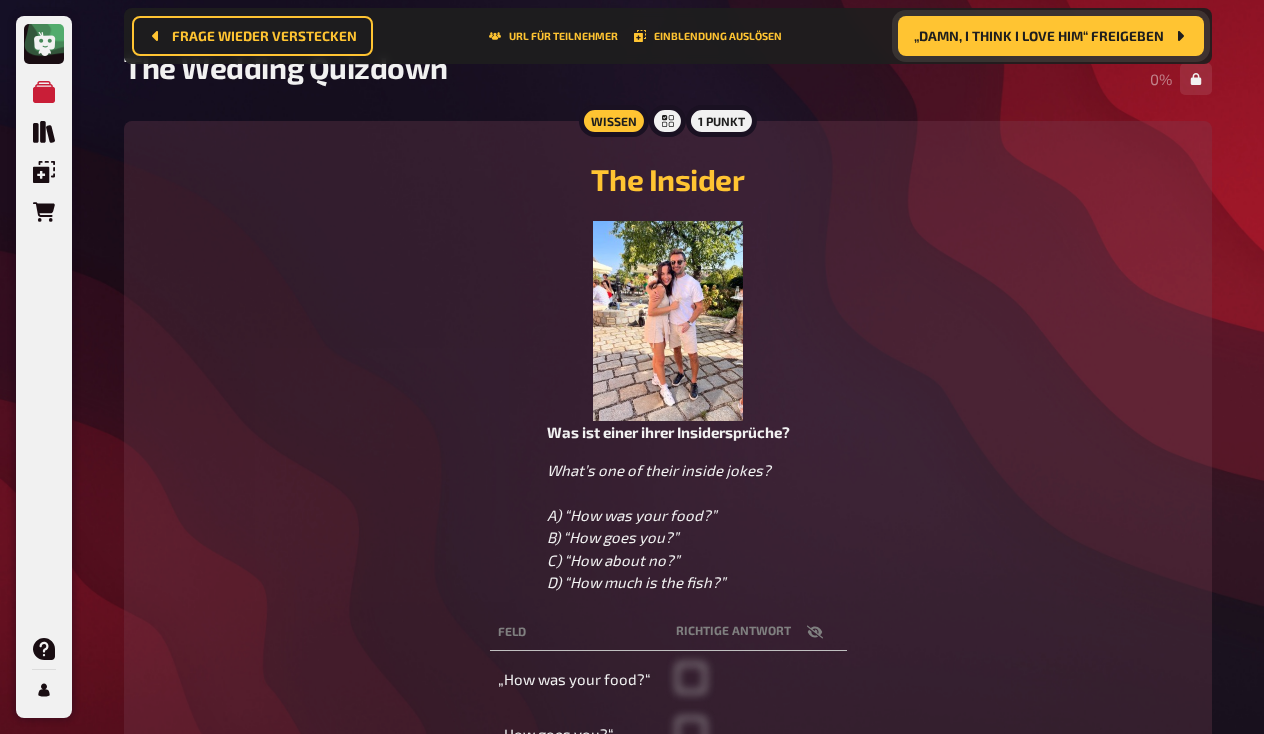 scroll, scrollTop: 167, scrollLeft: 0, axis: vertical 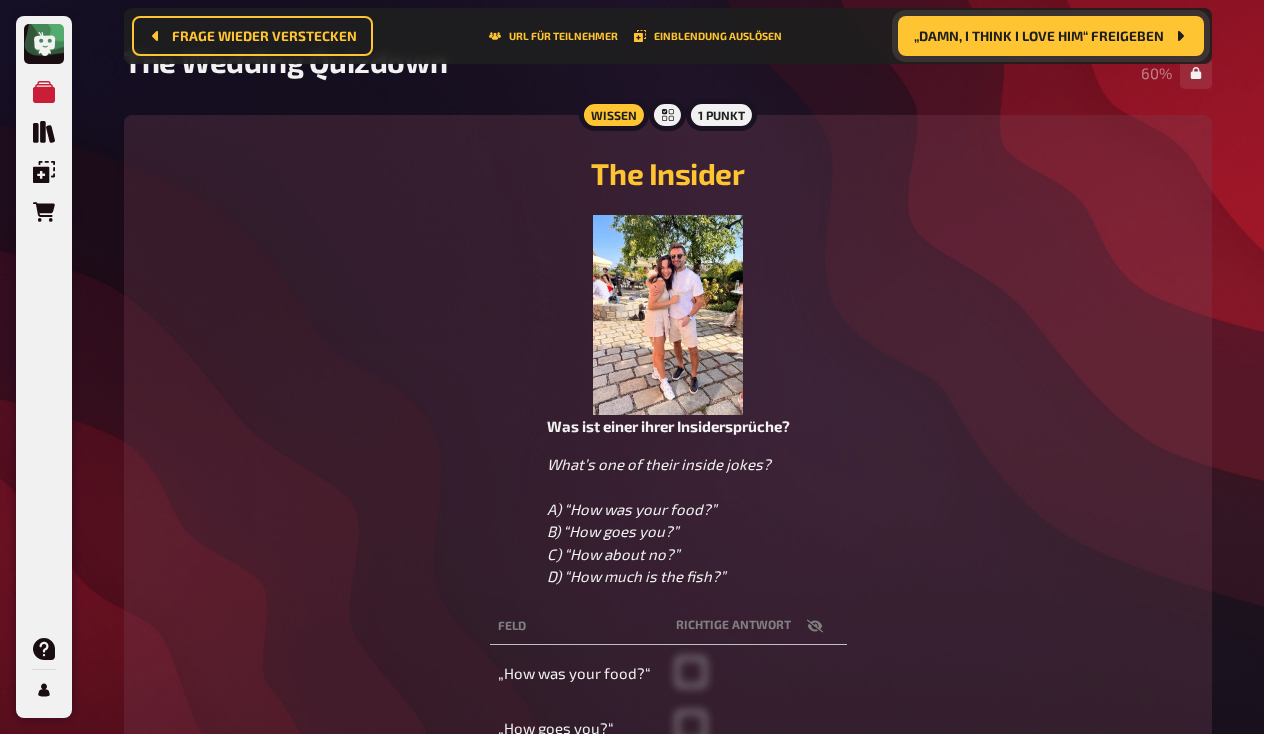 click on "„Damn, i think i love him“ freigeben" at bounding box center [1039, 36] 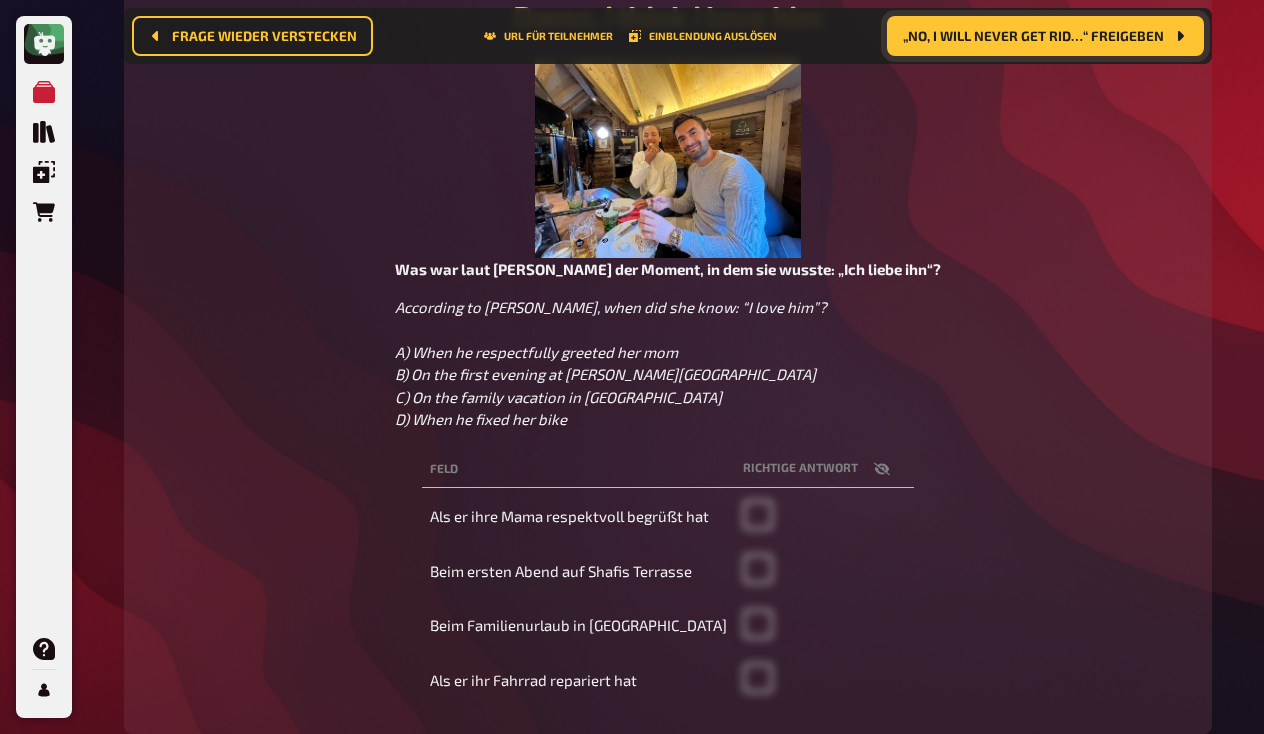 scroll, scrollTop: 316, scrollLeft: 0, axis: vertical 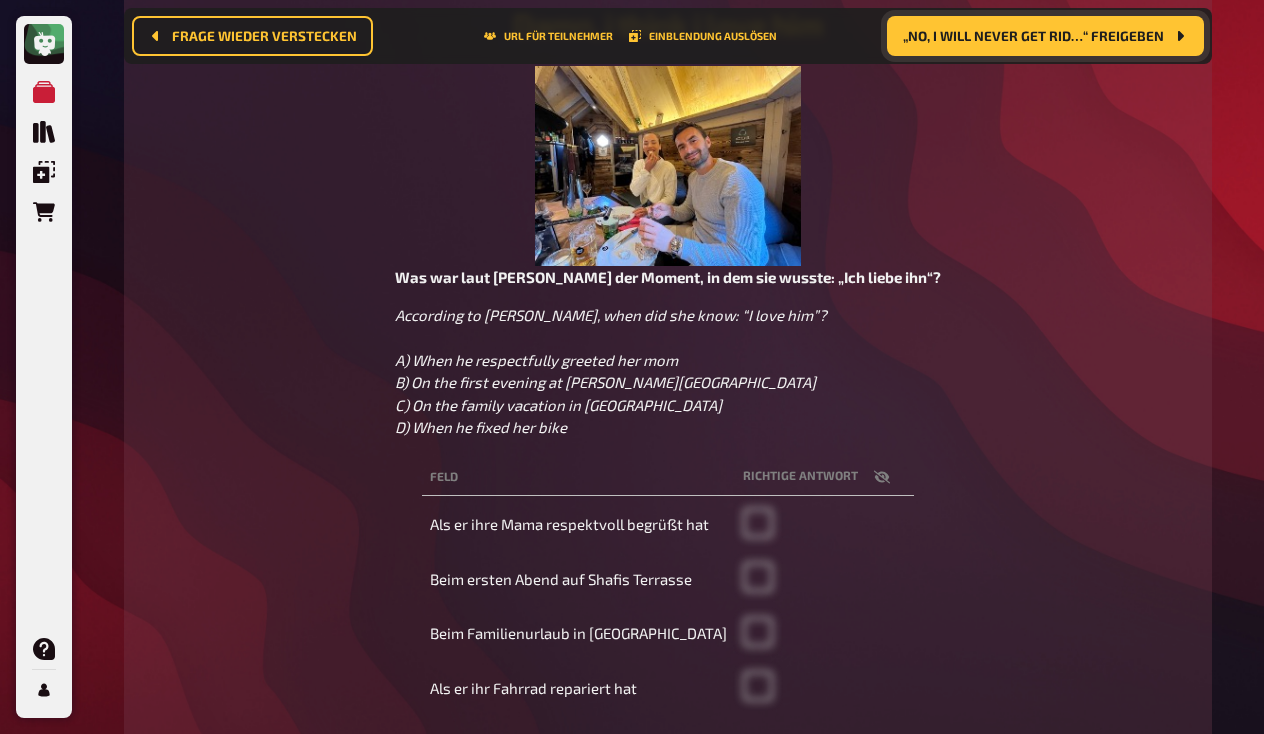 click on "„No, i will never get rid…“ freigeben" at bounding box center (1033, 36) 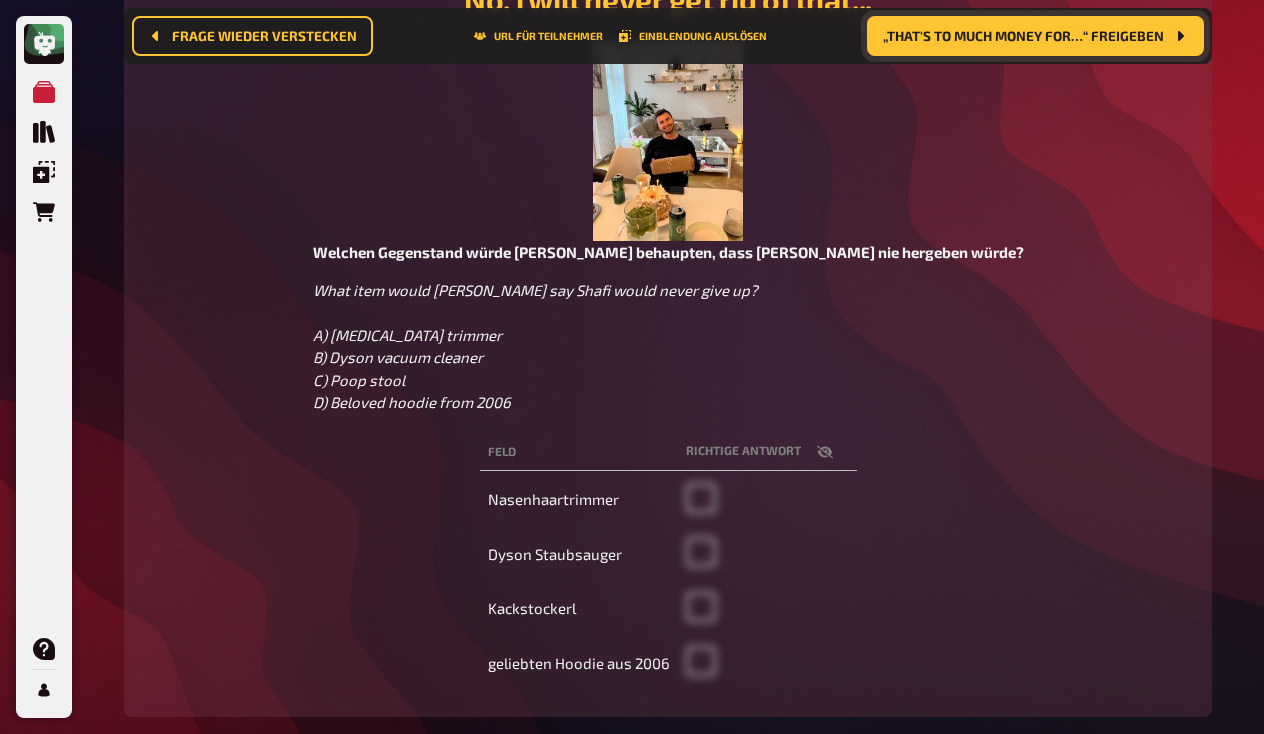 scroll, scrollTop: 356, scrollLeft: 0, axis: vertical 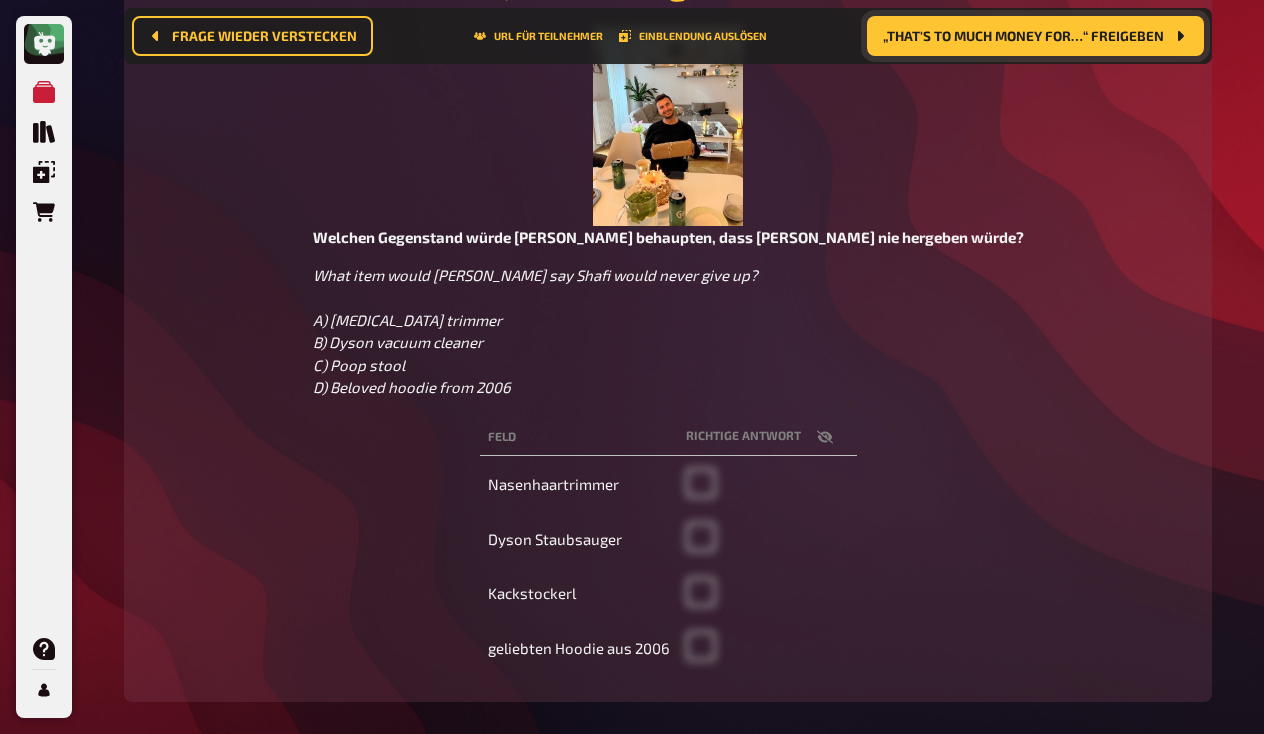 click on "„That's to much money for…“ freigeben" at bounding box center (1023, 36) 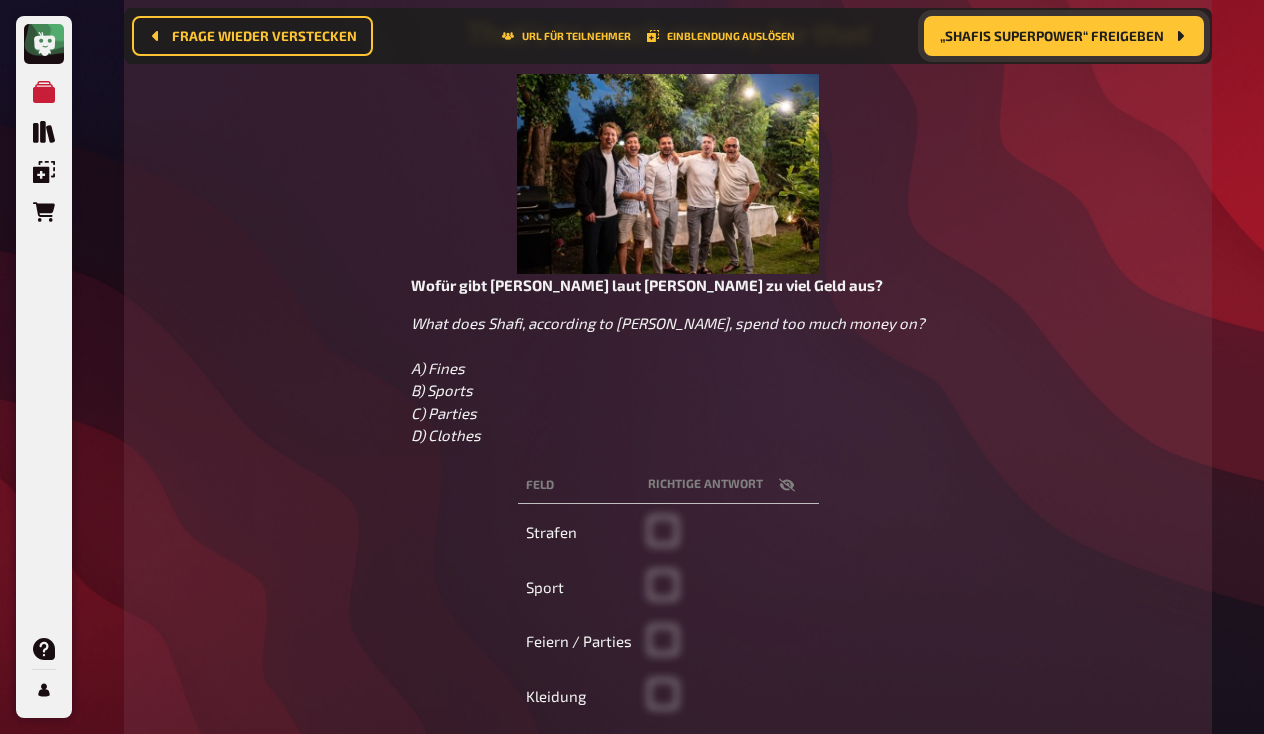 scroll, scrollTop: 313, scrollLeft: 0, axis: vertical 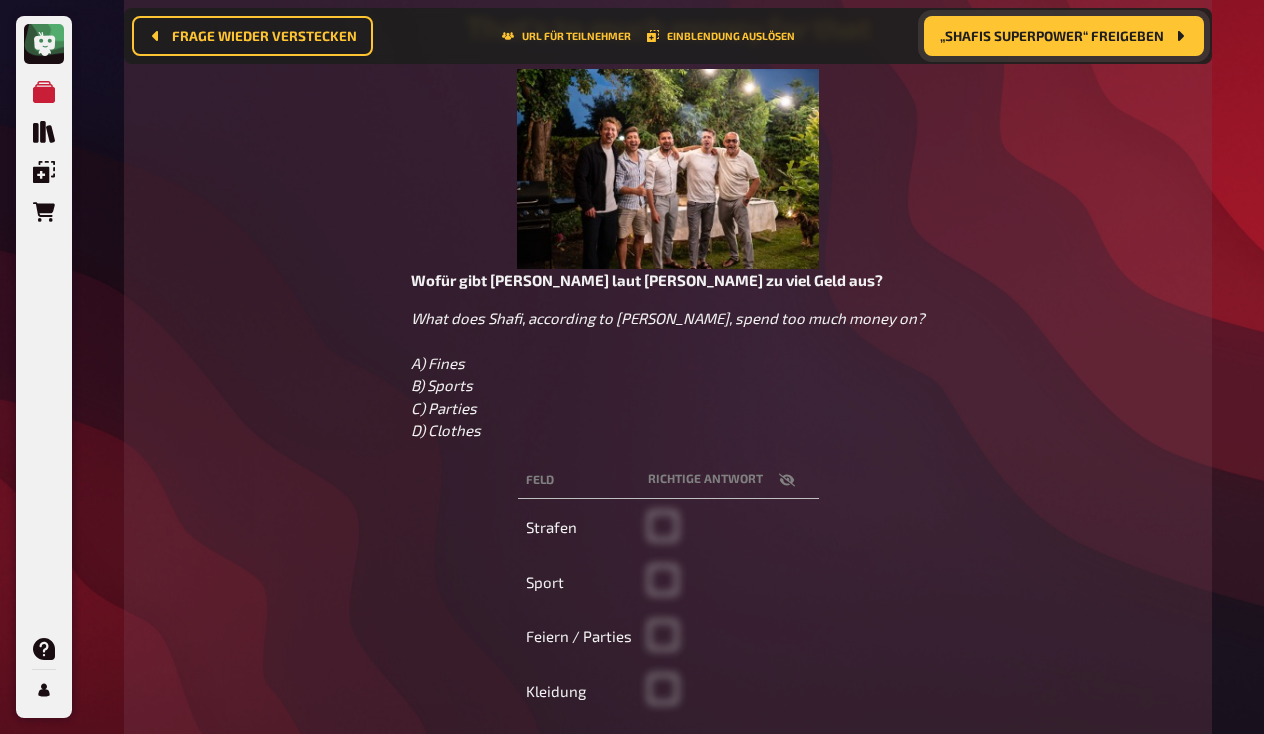 click on "„Shafis Superpower“ freigeben" at bounding box center [1052, 36] 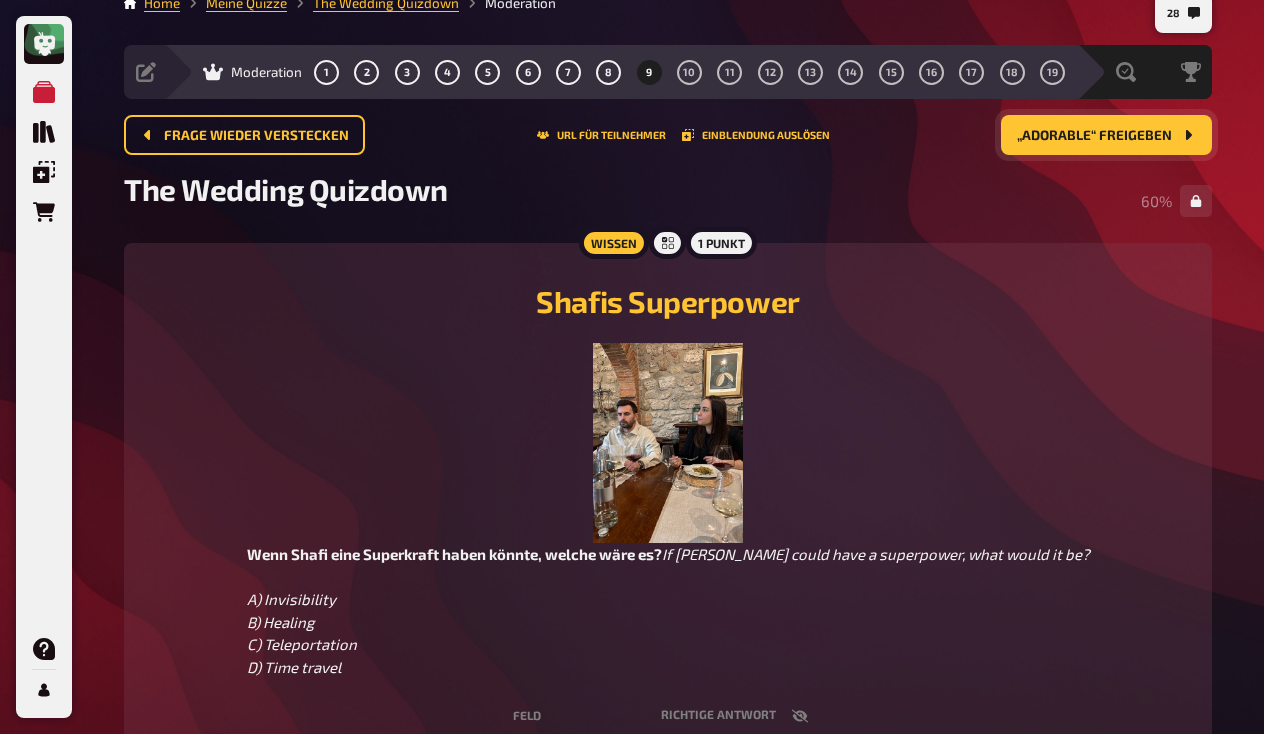 scroll, scrollTop: 0, scrollLeft: 0, axis: both 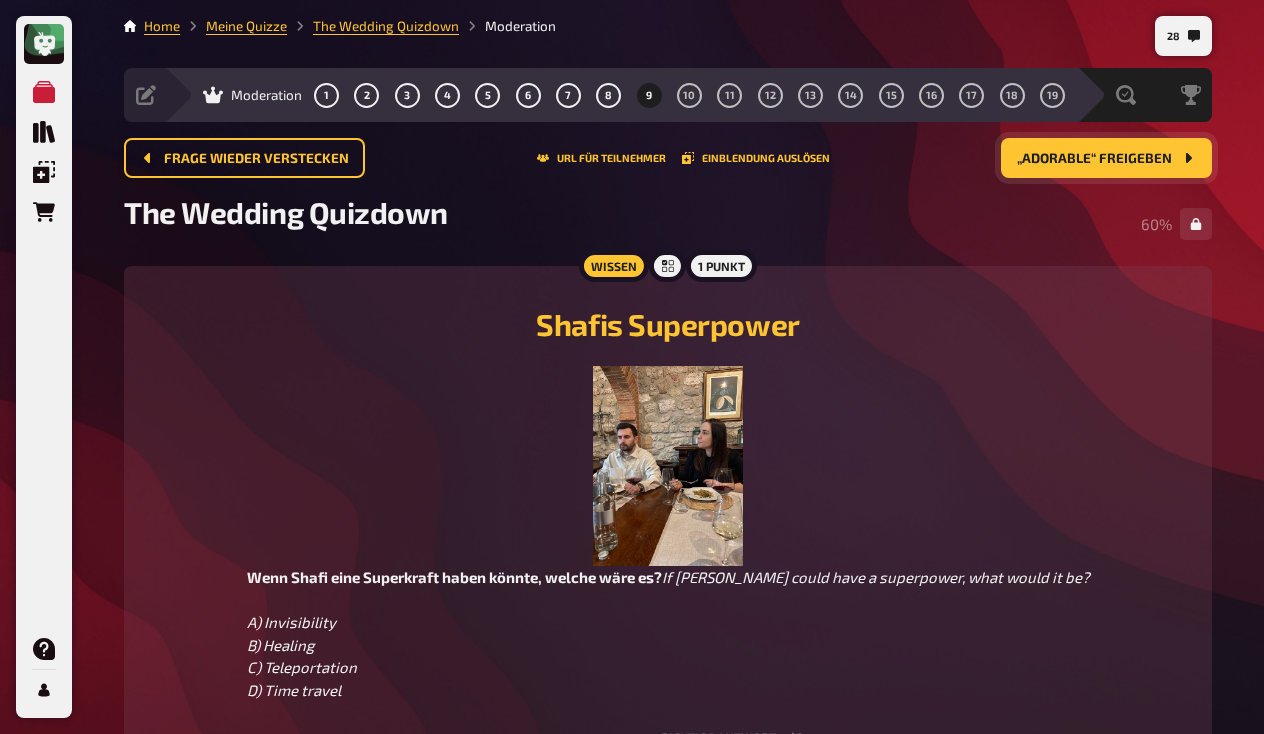 click on "„Adorable“ freigeben" at bounding box center [1094, 159] 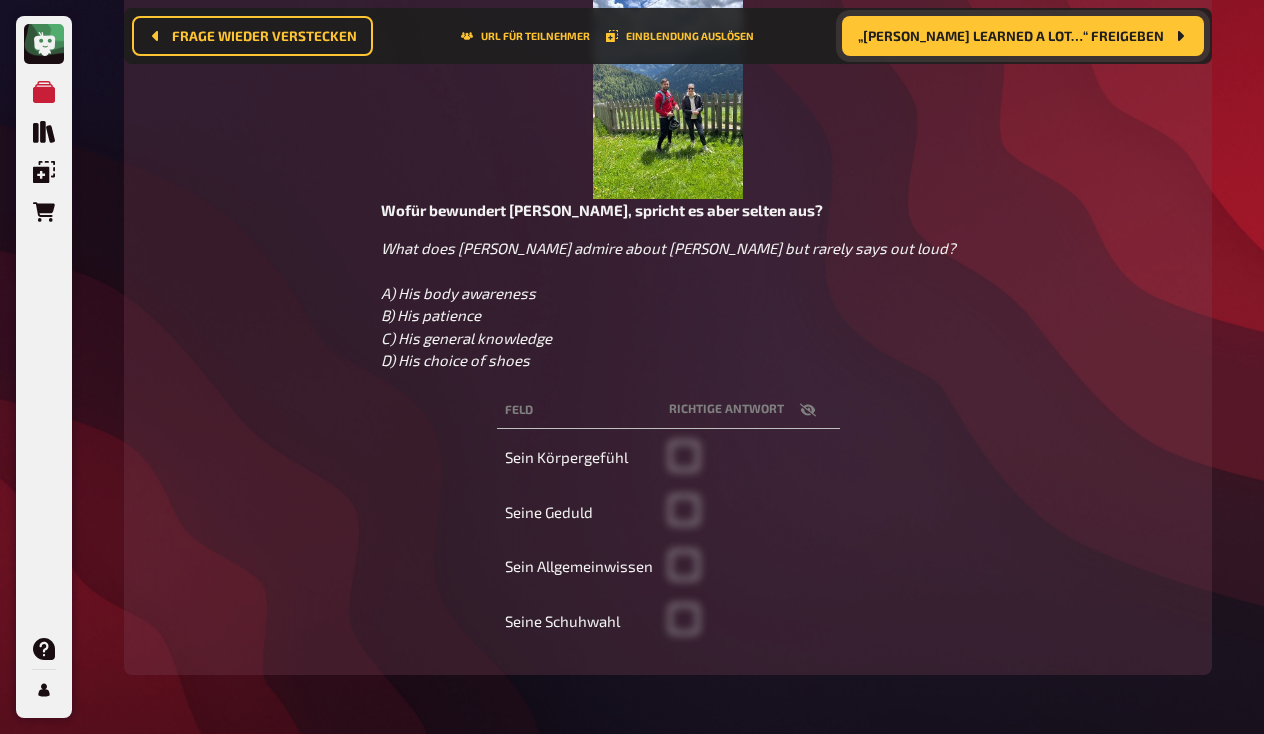 scroll, scrollTop: 380, scrollLeft: 0, axis: vertical 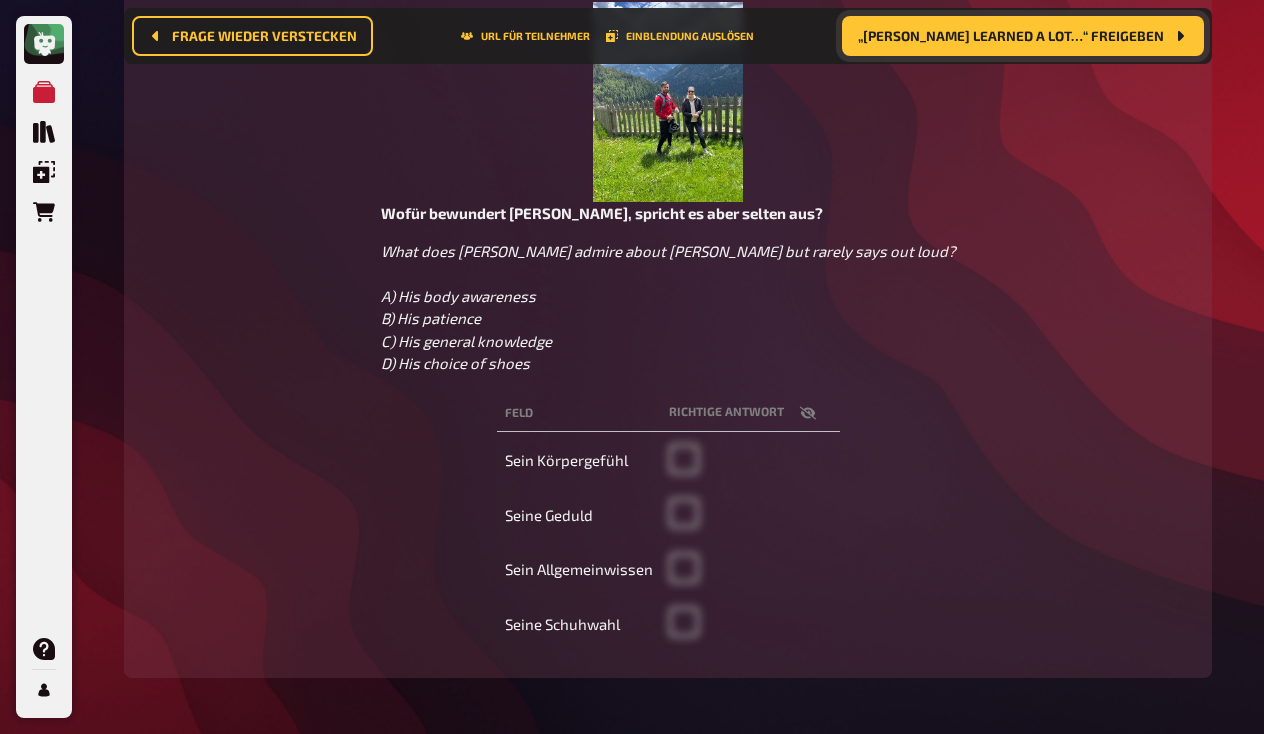 click on "„[PERSON_NAME] learned a lot…“ freigeben" at bounding box center [1023, 36] 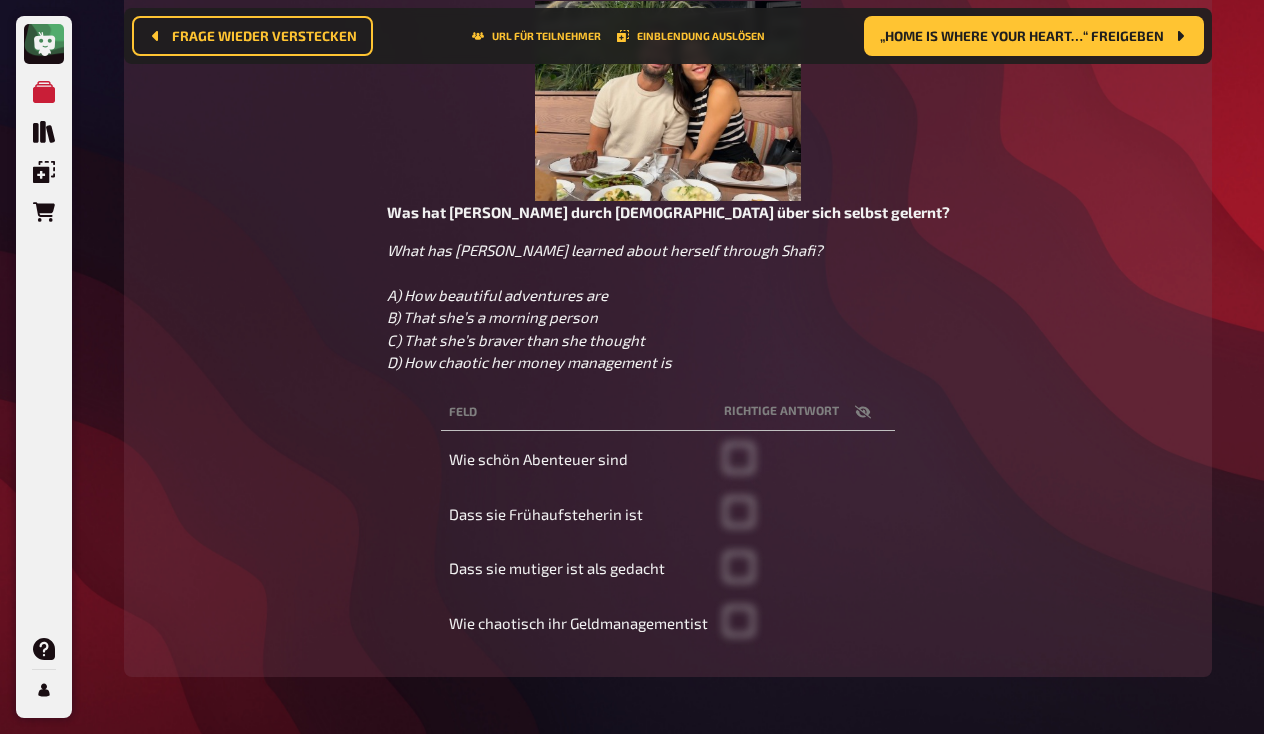 scroll, scrollTop: 385, scrollLeft: 0, axis: vertical 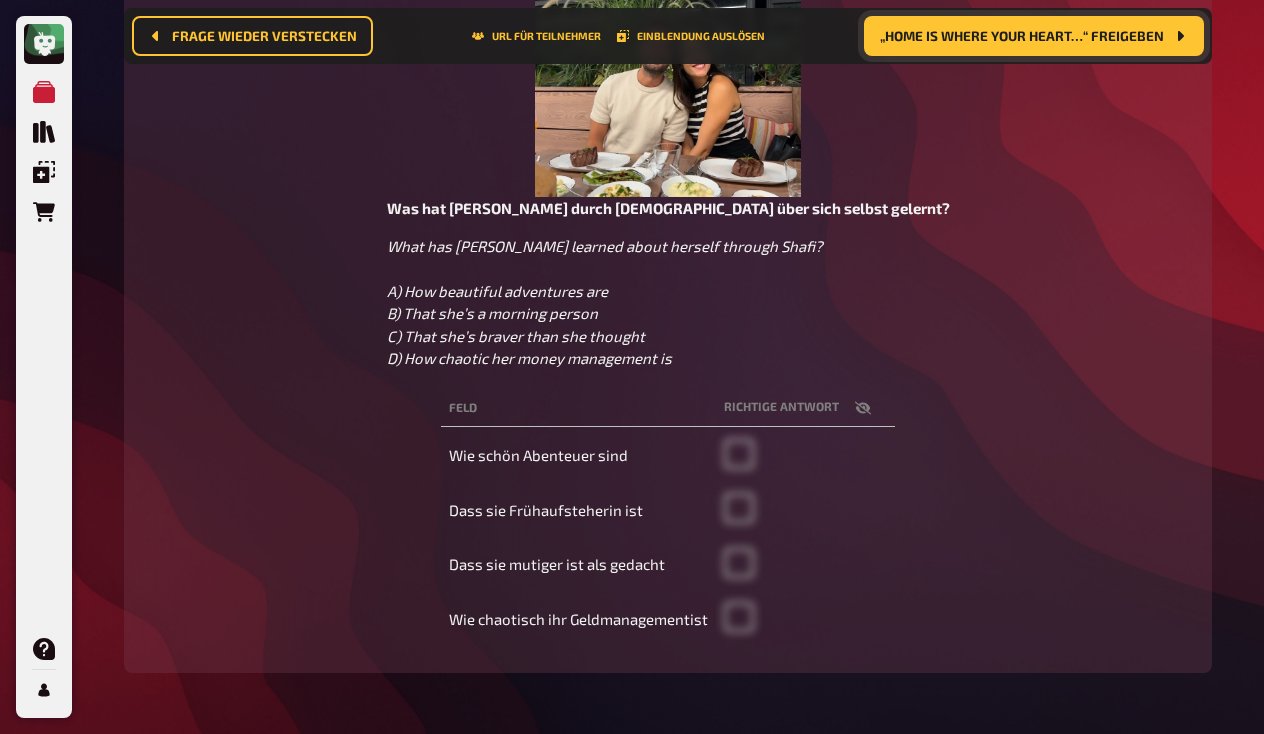 click on "„Home is where your heart…“ freigeben" at bounding box center (1034, 36) 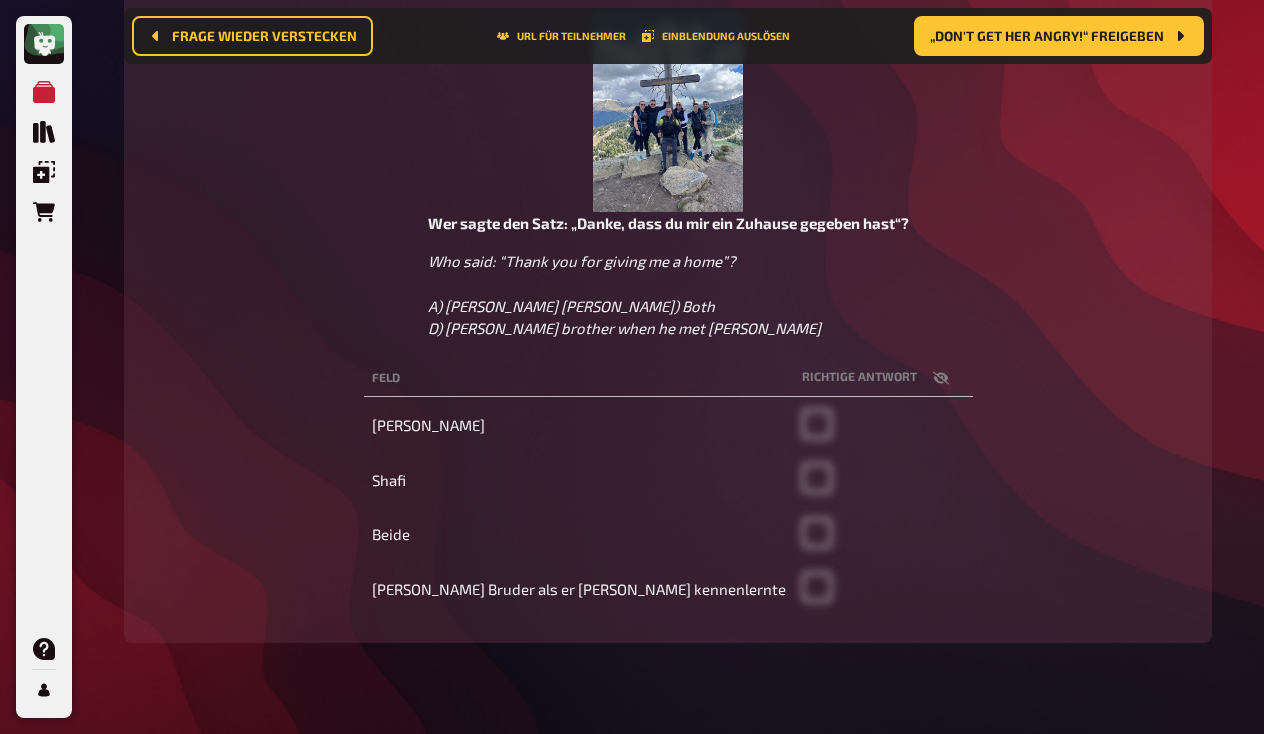 scroll, scrollTop: 372, scrollLeft: 0, axis: vertical 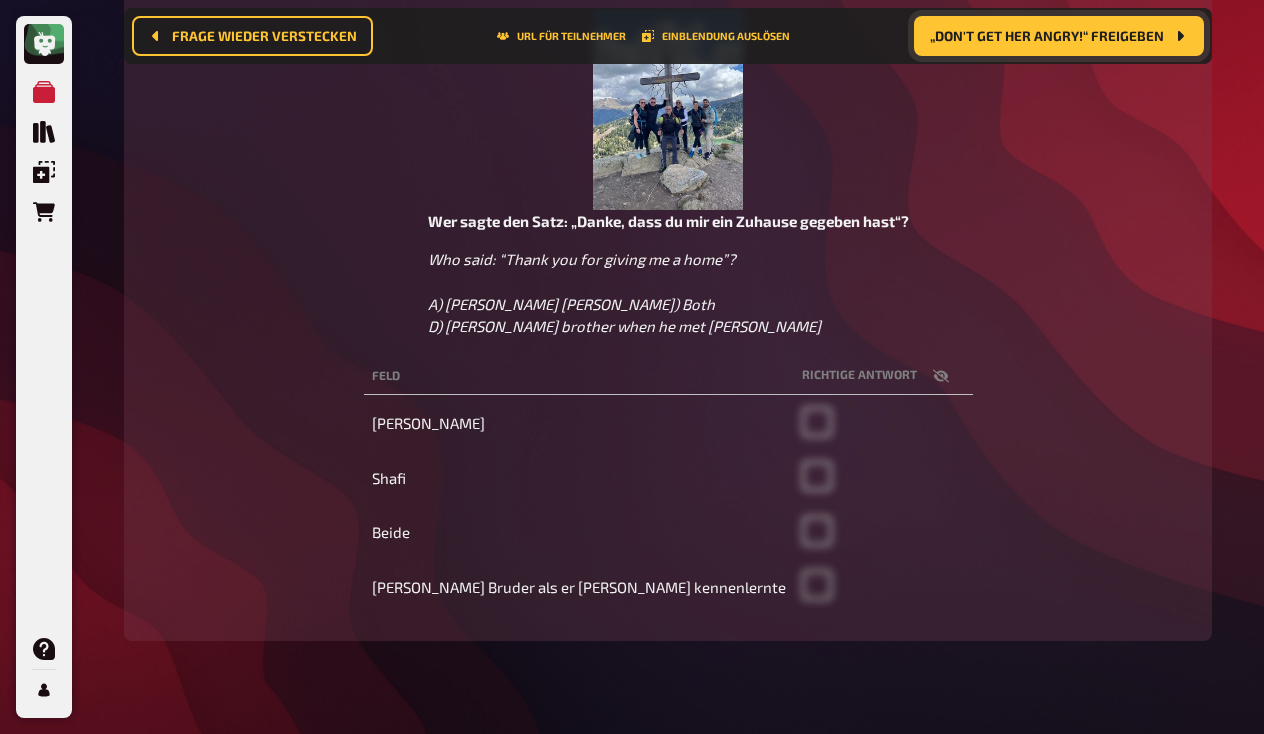 click on "„Don't get her Angry!“ freigeben" at bounding box center (1047, 36) 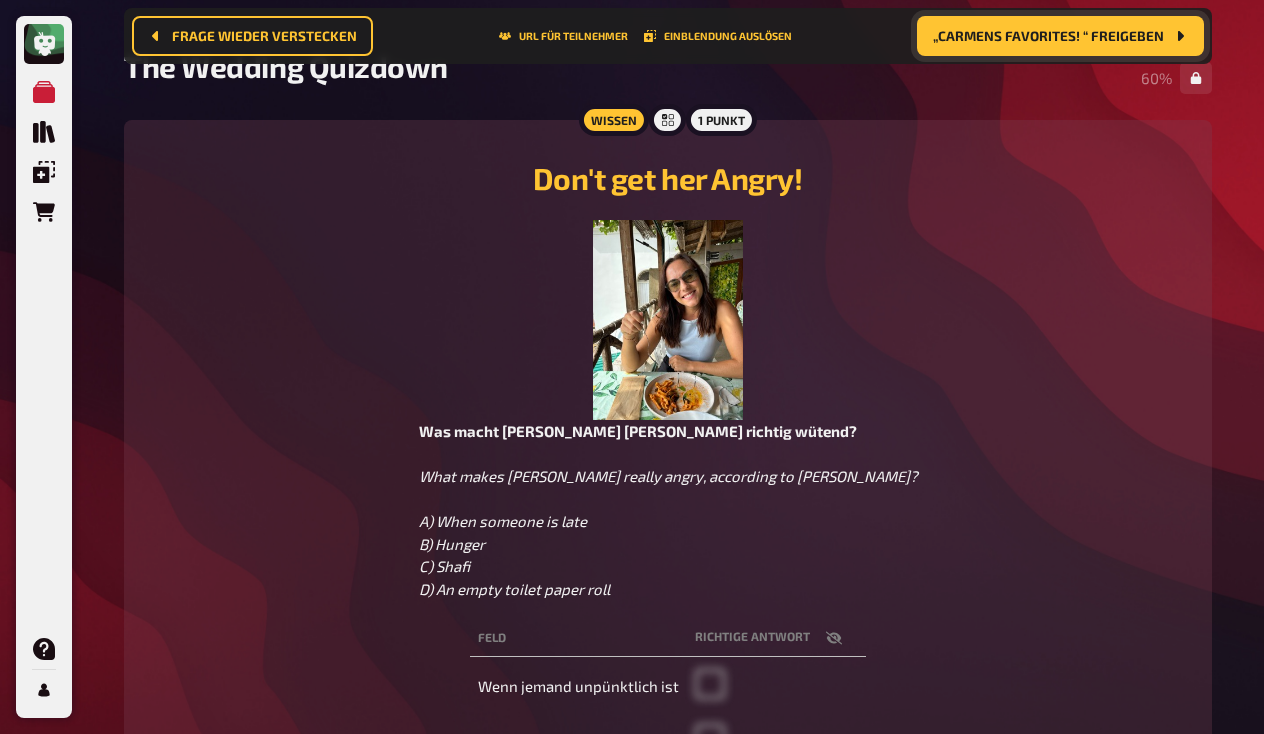 scroll, scrollTop: 167, scrollLeft: 0, axis: vertical 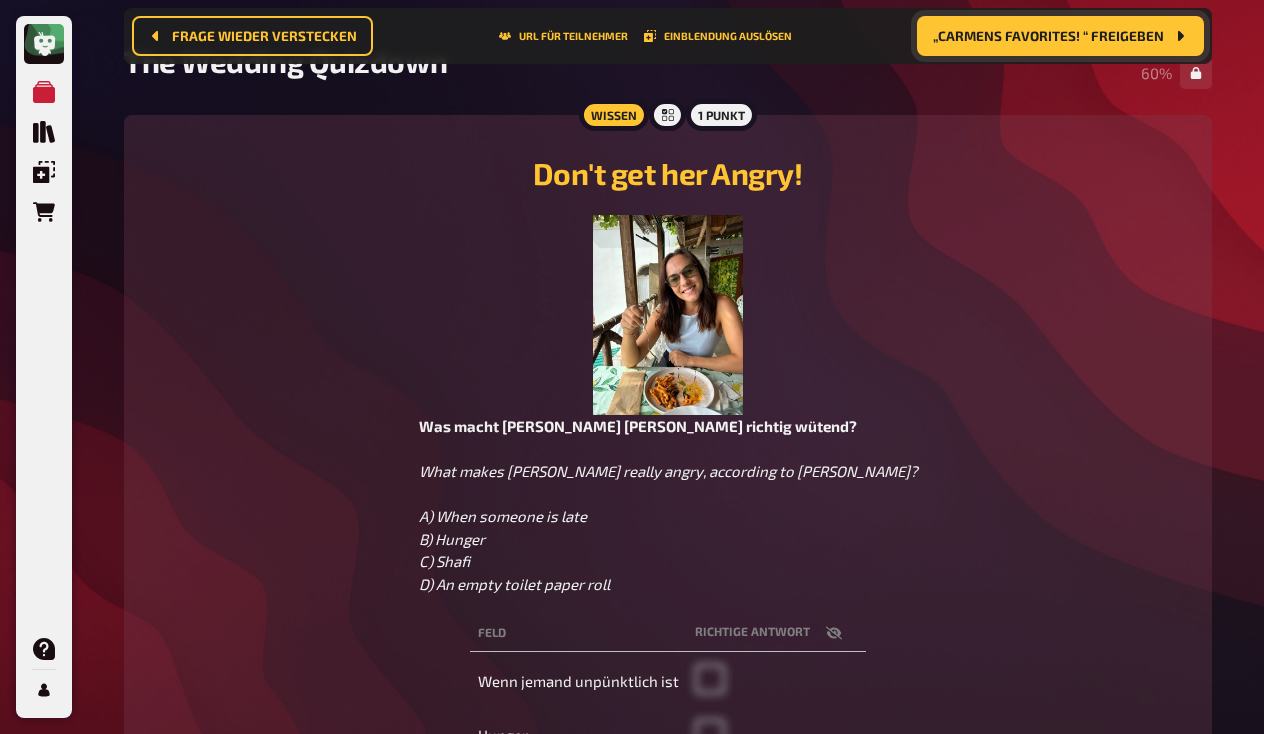 click on "„Carmens Favorites! “ freigeben" at bounding box center (1048, 36) 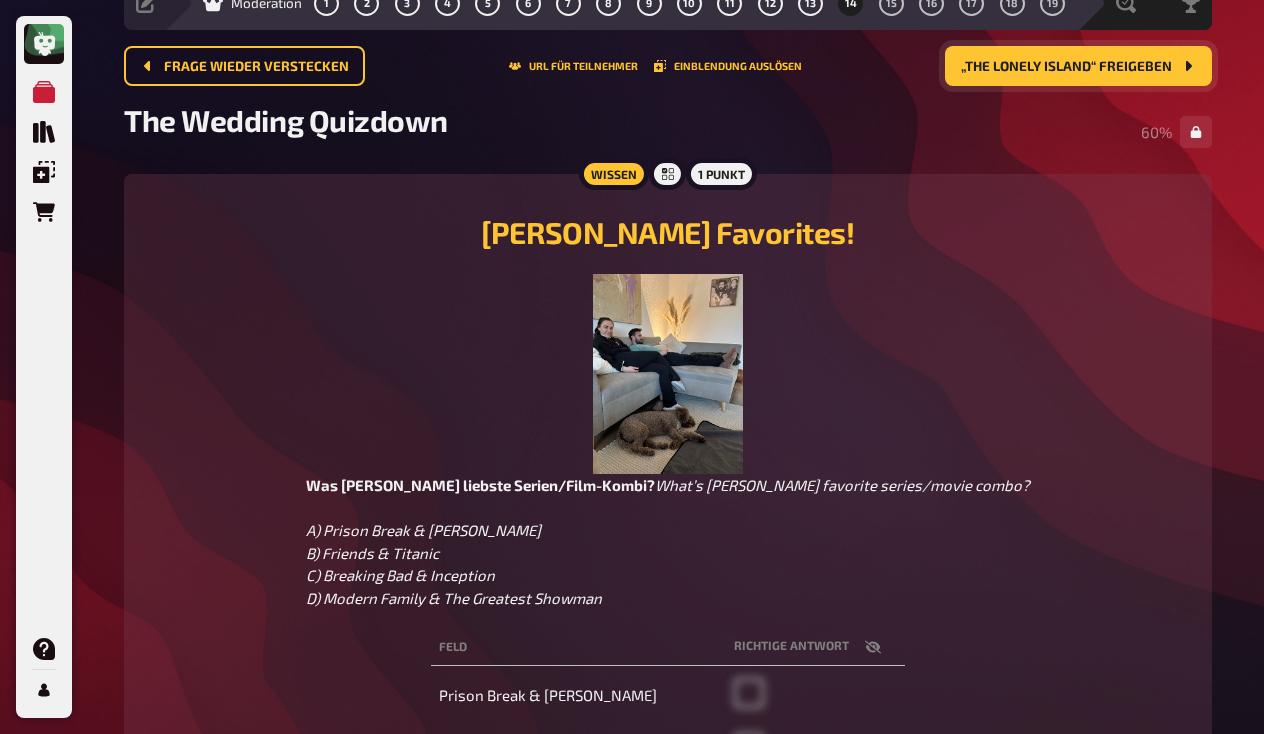 scroll, scrollTop: 0, scrollLeft: 0, axis: both 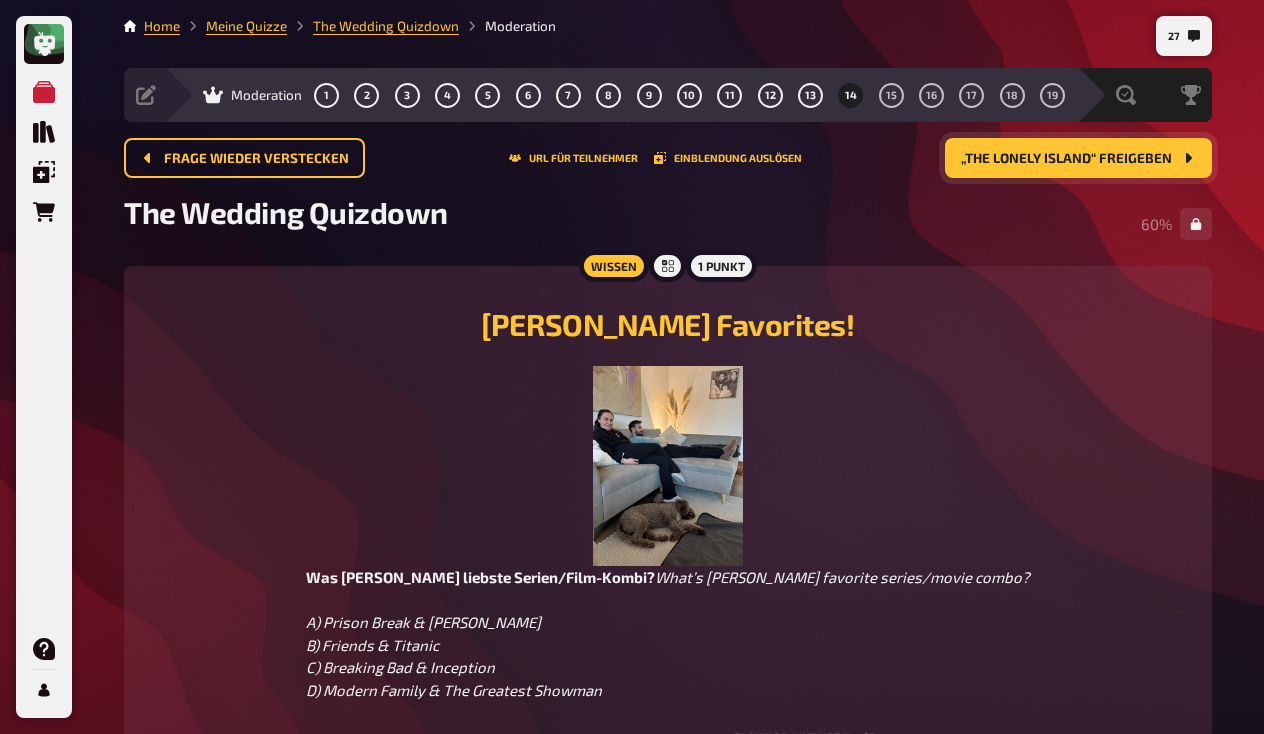 click on "„The lonely Island“ freigeben" at bounding box center (1066, 159) 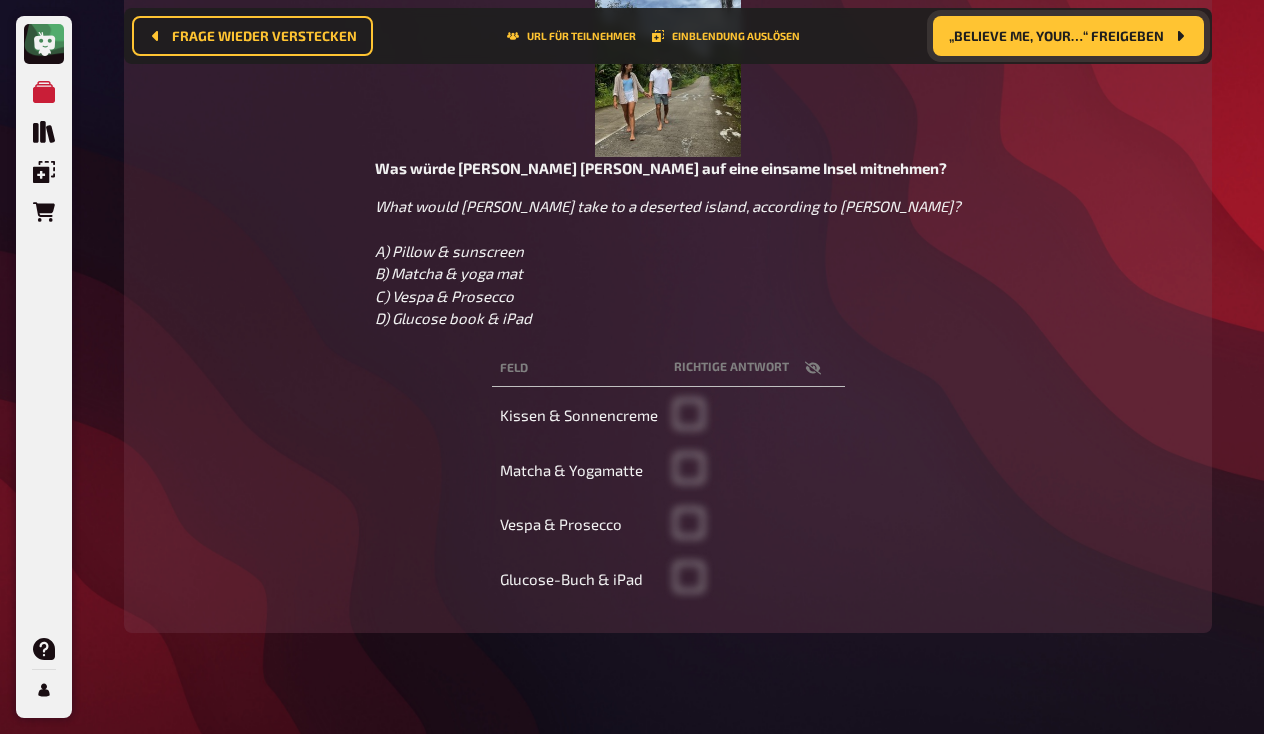 scroll, scrollTop: 427, scrollLeft: 0, axis: vertical 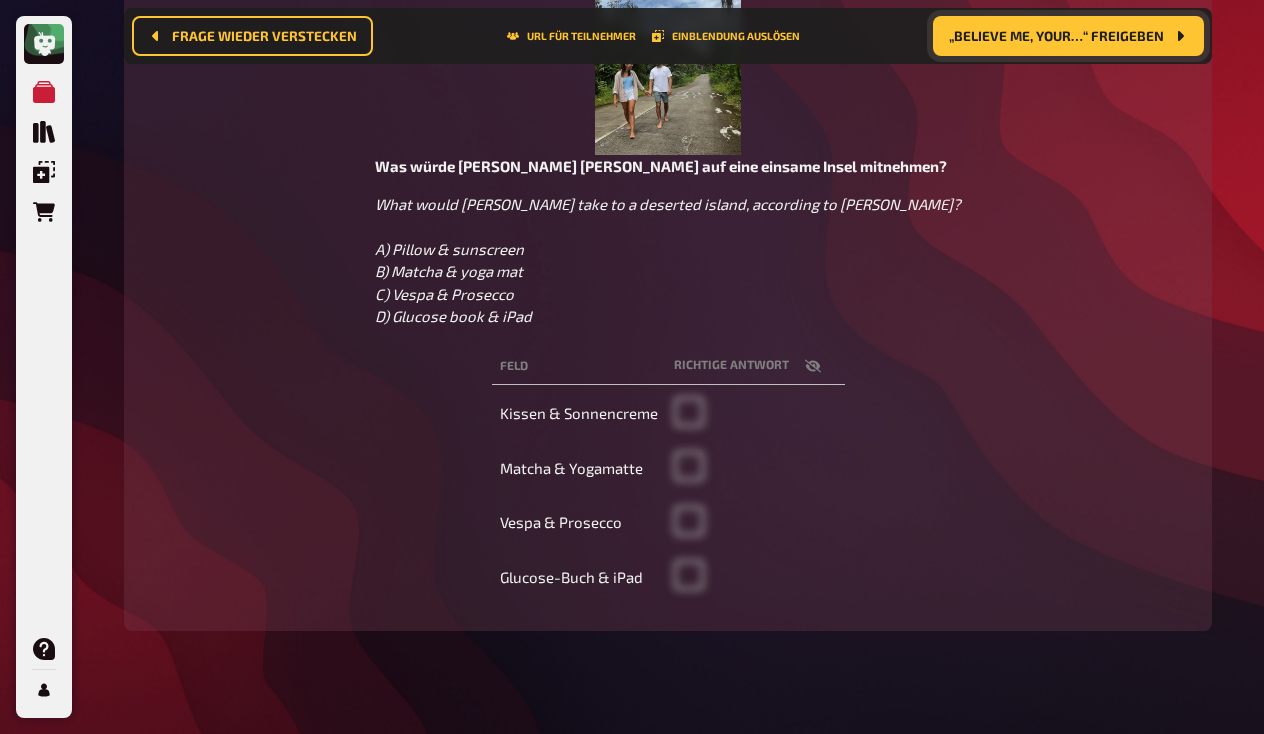 click on "„Believe me, your…“ freigeben" at bounding box center (1068, 36) 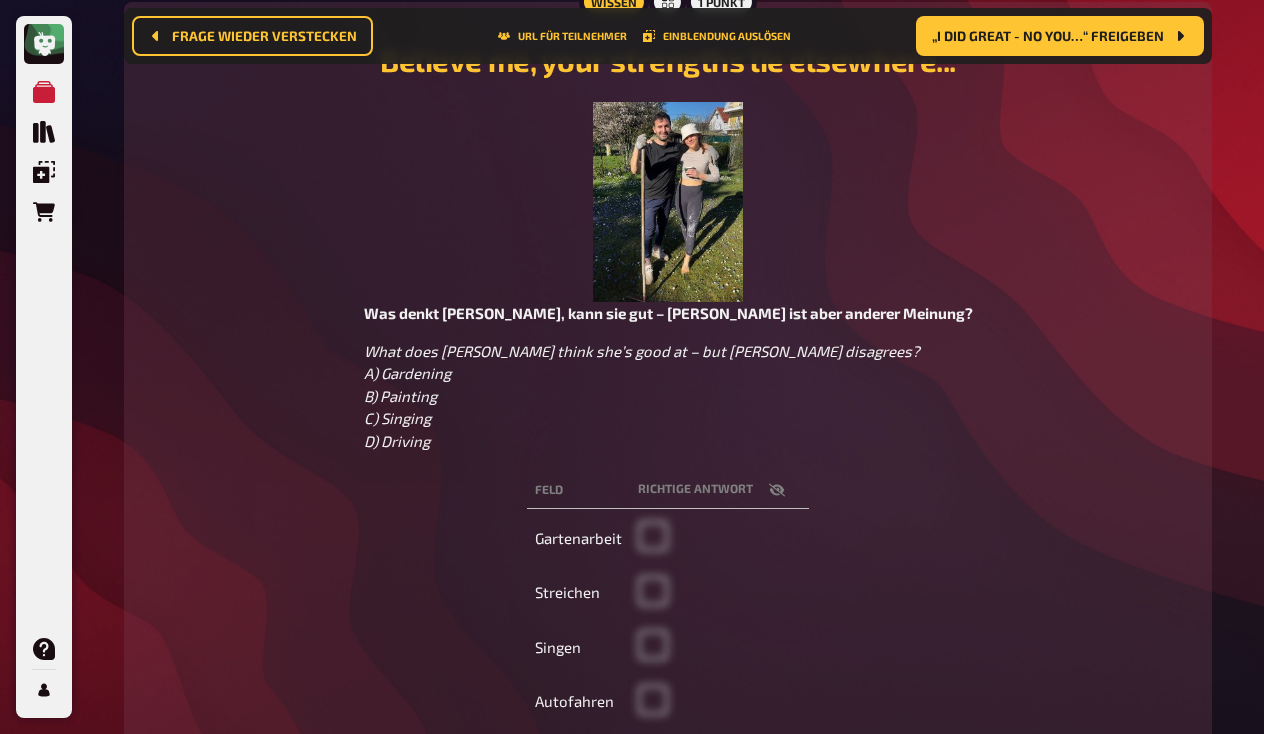 scroll, scrollTop: 290, scrollLeft: 0, axis: vertical 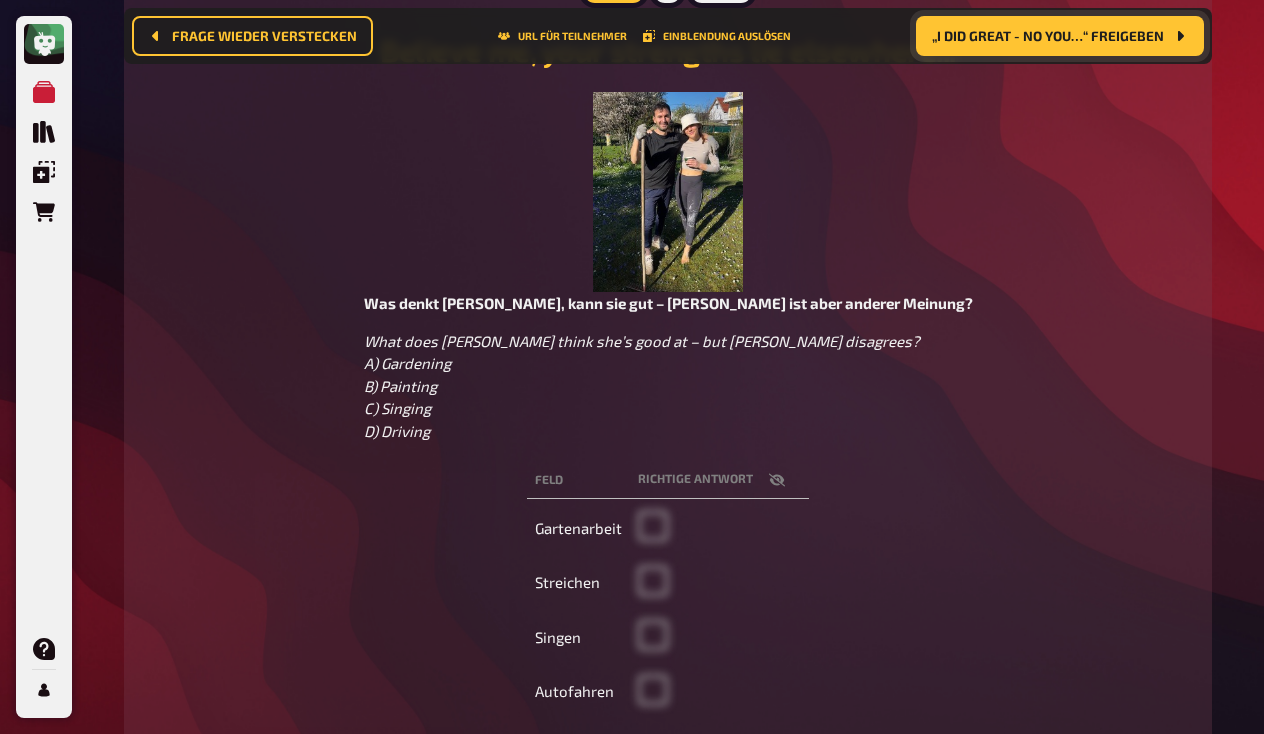 click on "„I did great - no you…“ freigeben" at bounding box center [1048, 36] 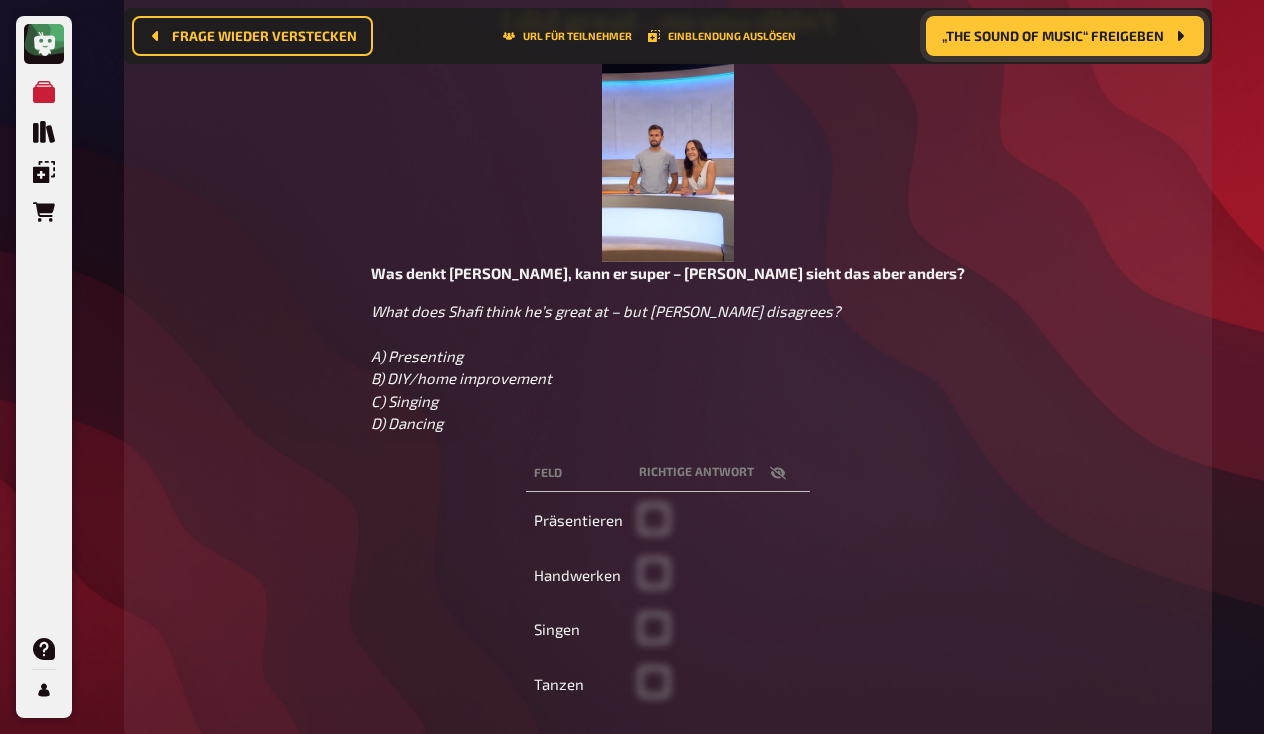 scroll, scrollTop: 322, scrollLeft: 0, axis: vertical 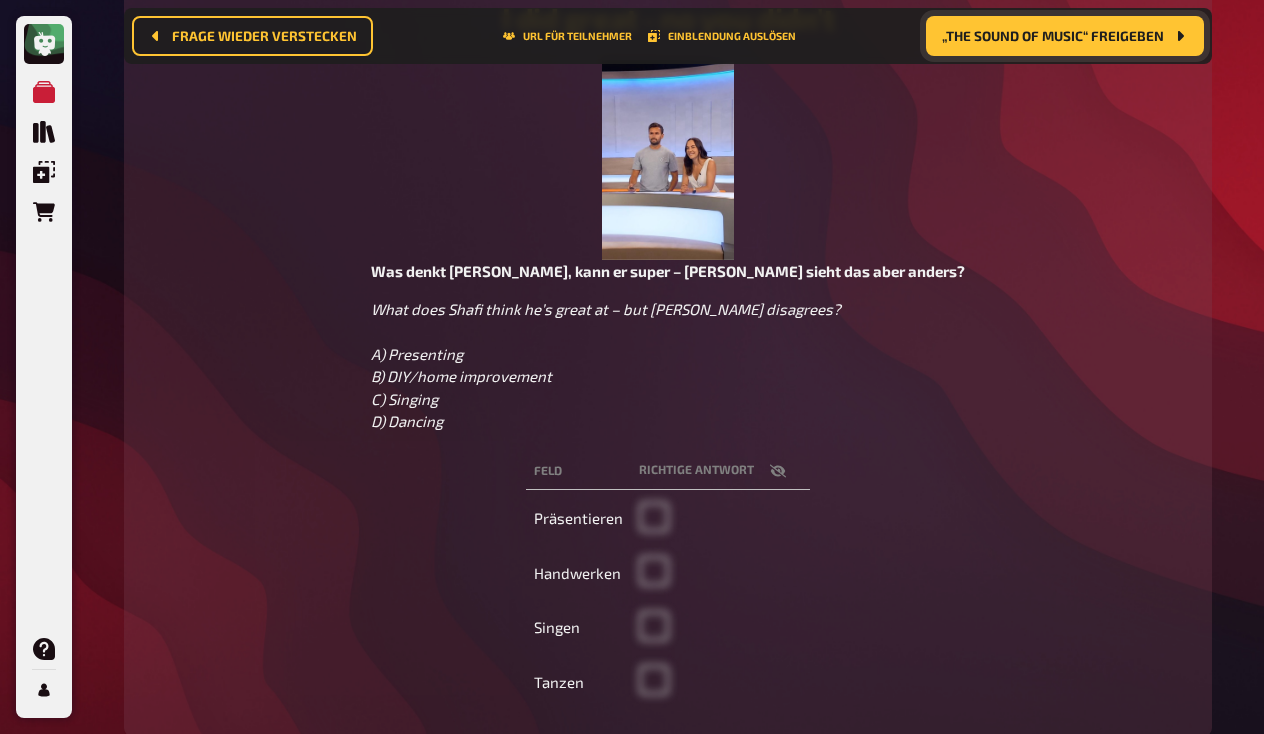 click on "„The sound of music“ freigeben" at bounding box center [1065, 36] 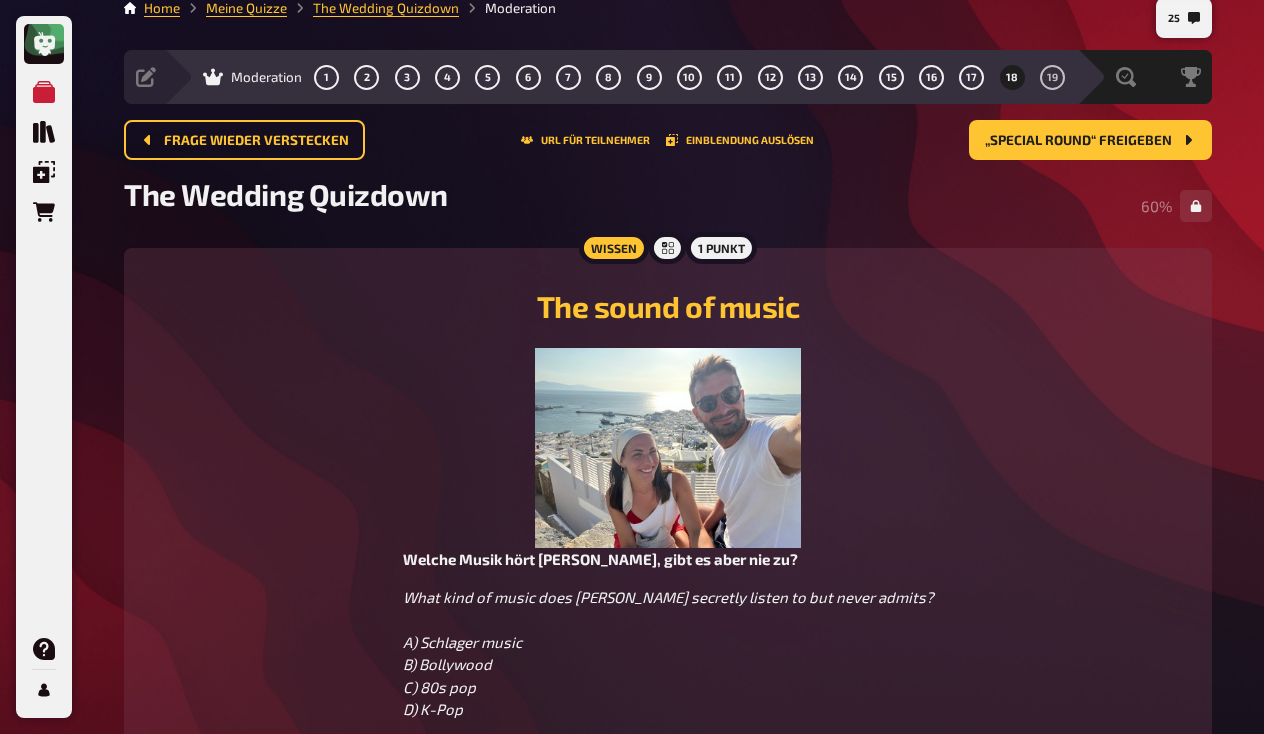 scroll, scrollTop: 14, scrollLeft: 0, axis: vertical 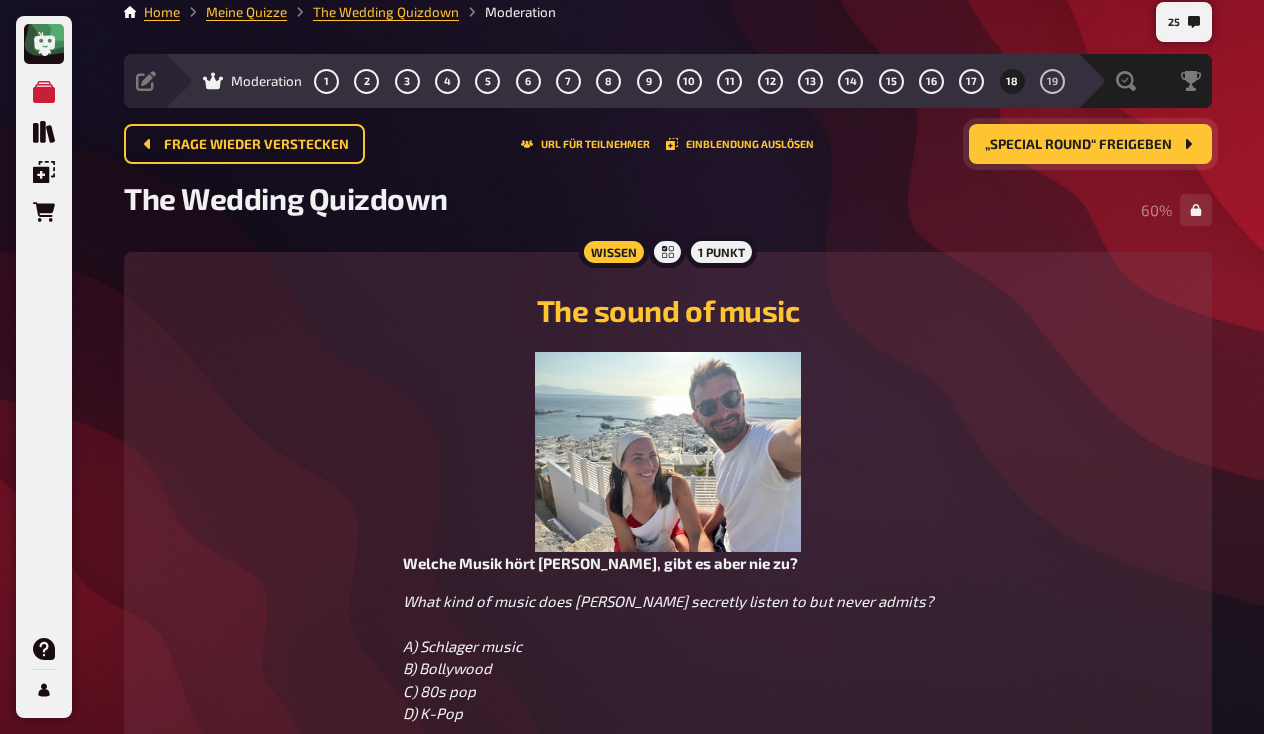 click on "„Special Round“ freigeben" at bounding box center (1078, 145) 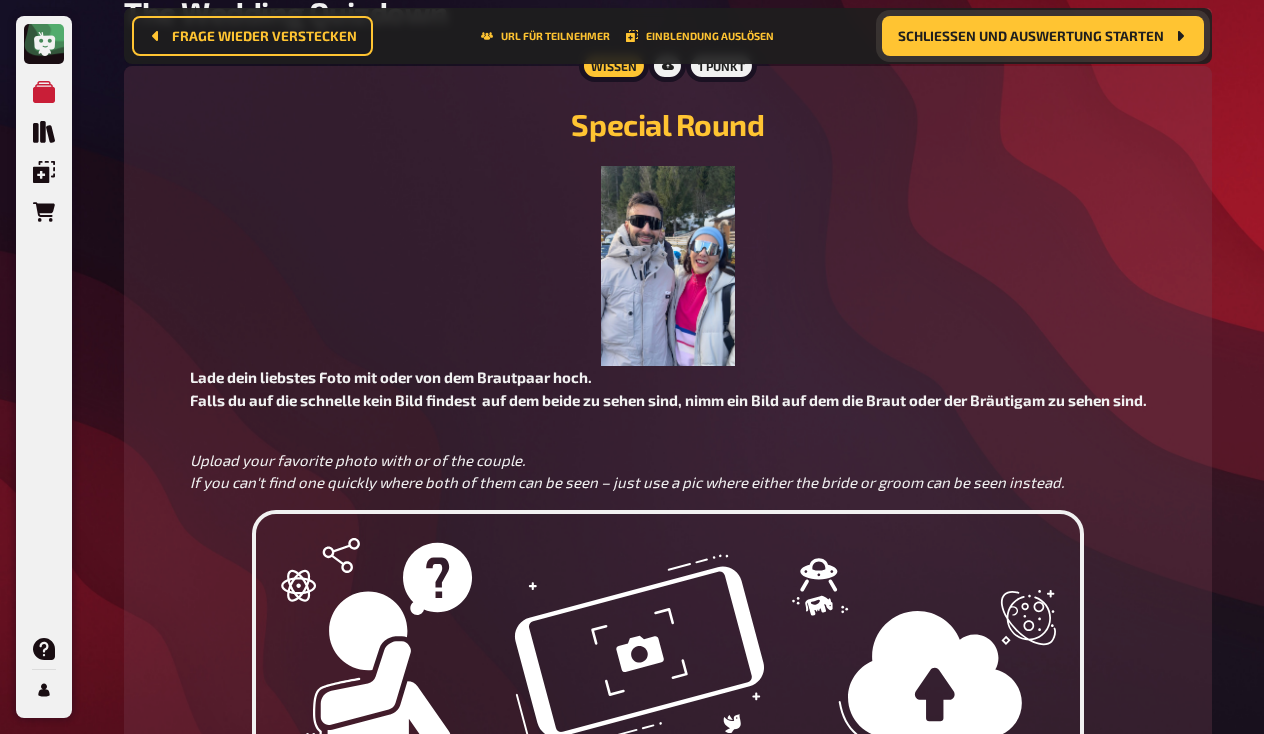 scroll, scrollTop: 236, scrollLeft: 0, axis: vertical 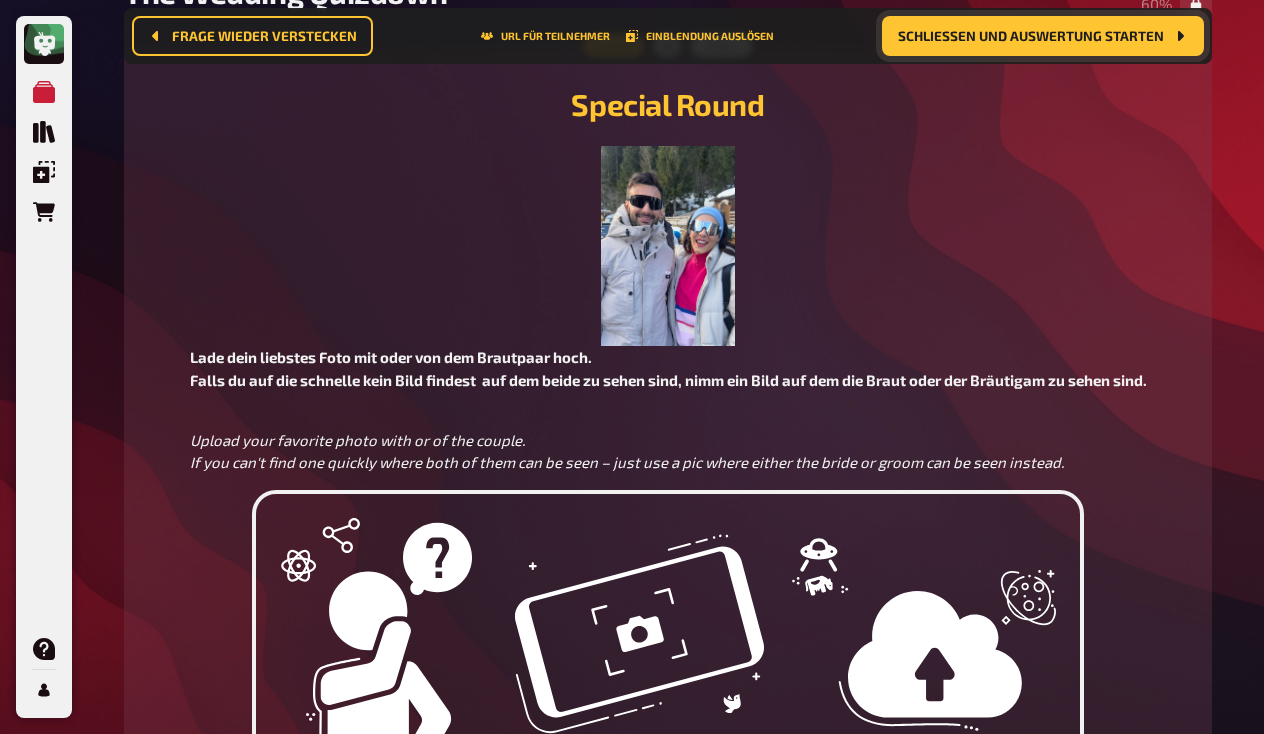 click on "Schließen und Auswertung starten" at bounding box center (1031, 36) 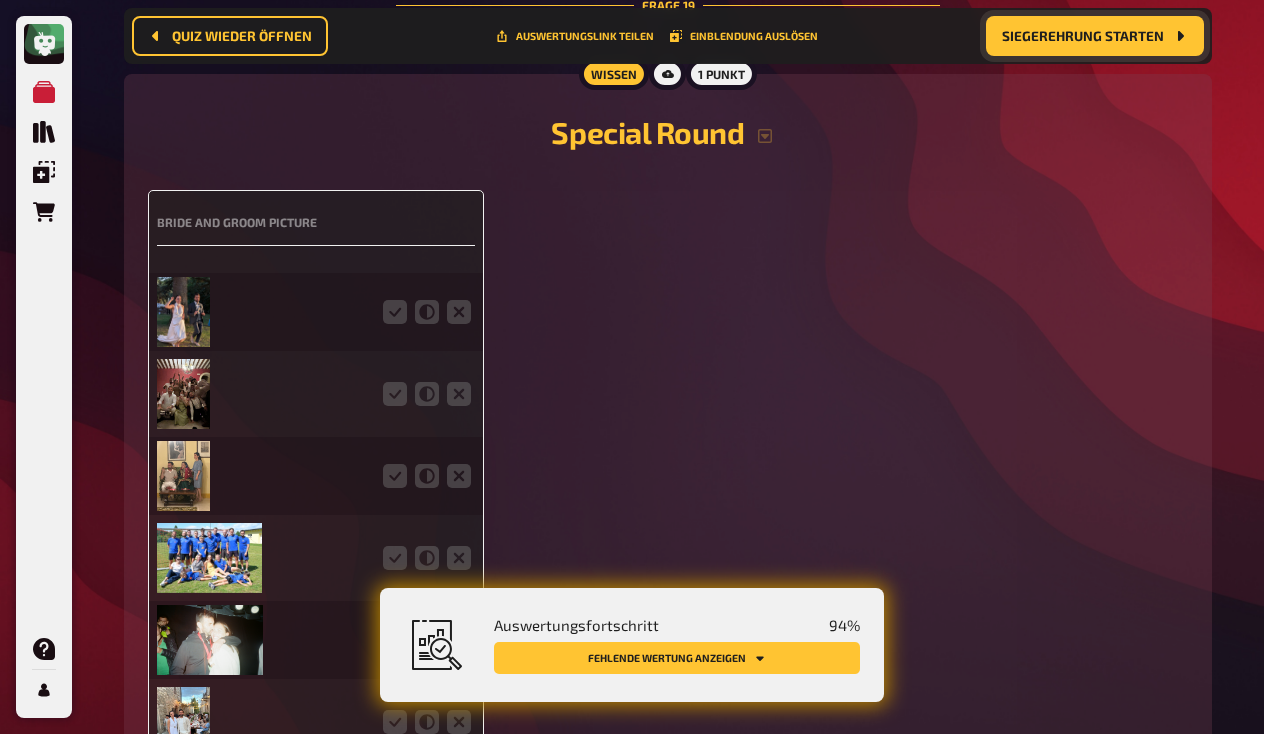 scroll, scrollTop: 10474, scrollLeft: 0, axis: vertical 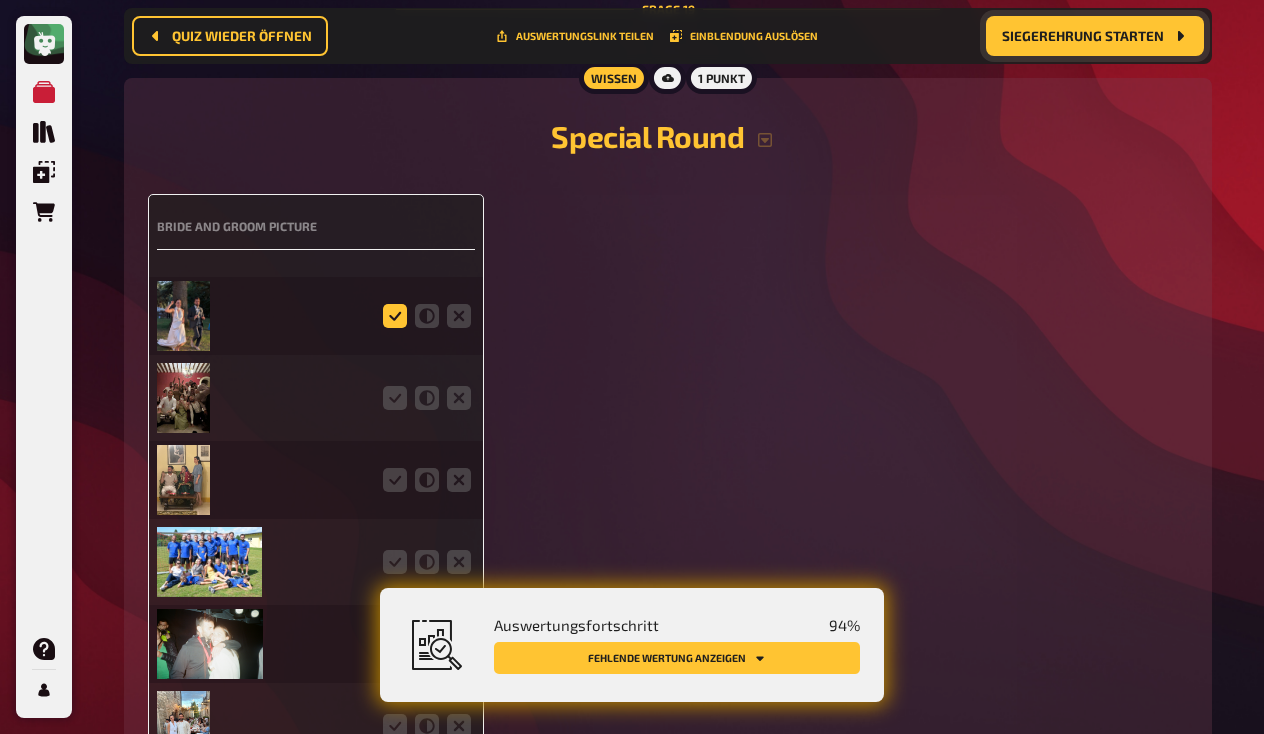 click 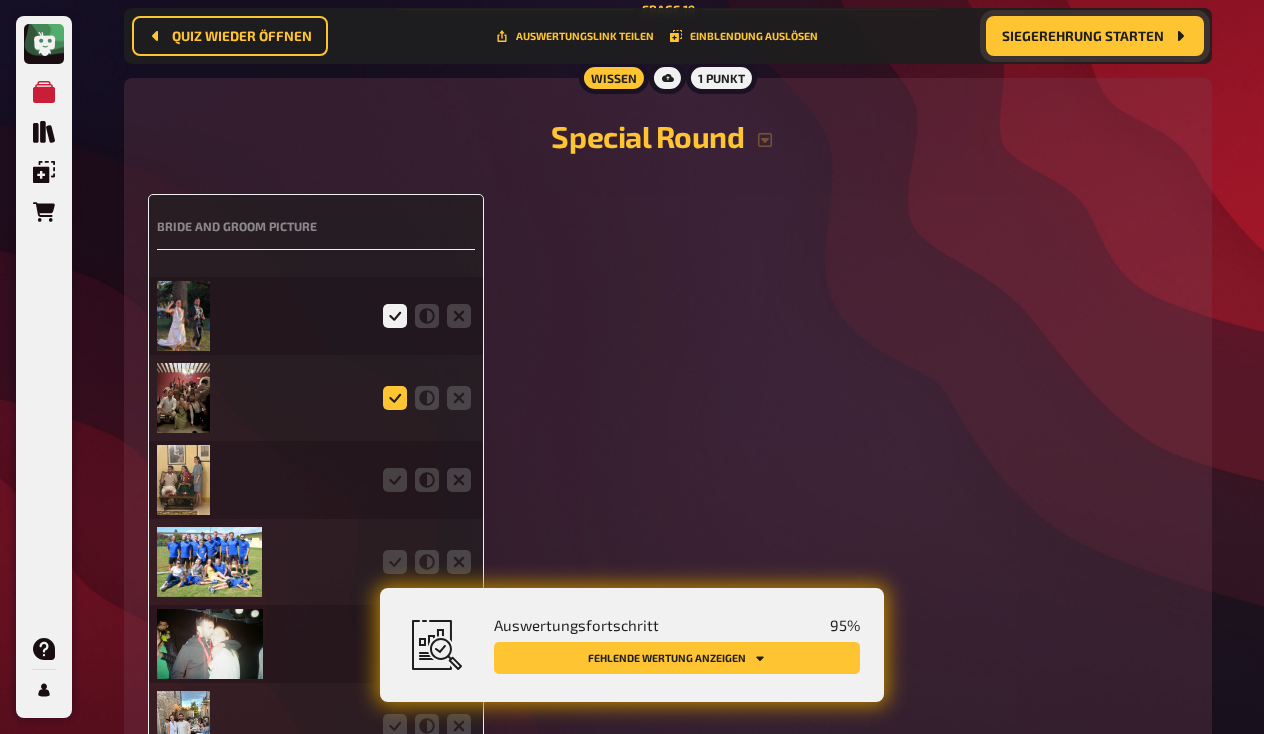 click 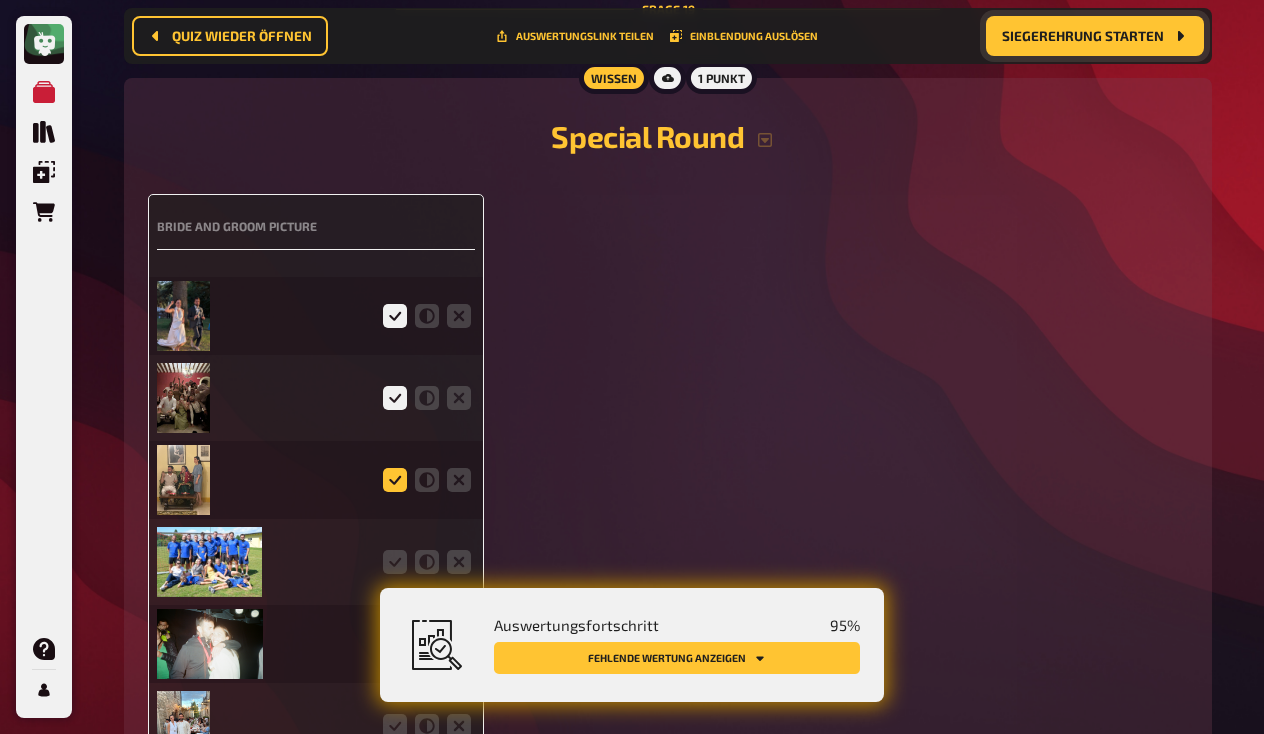 click 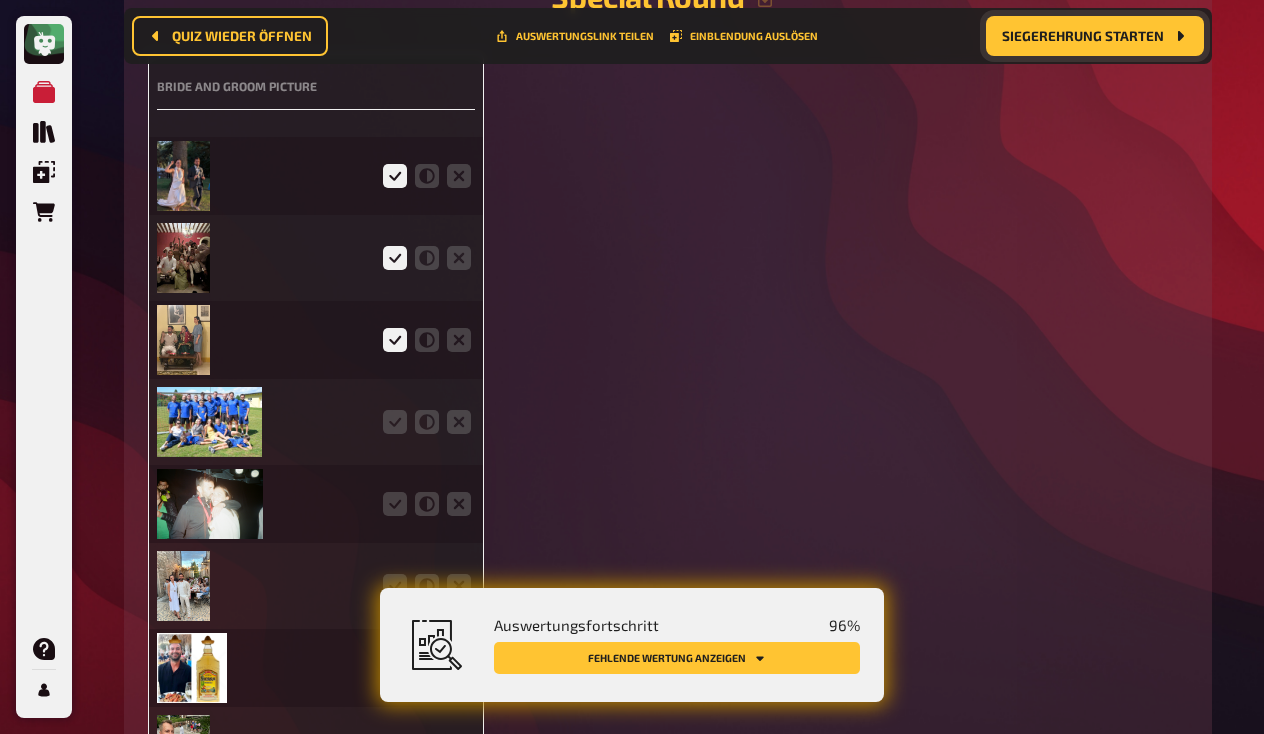 scroll, scrollTop: 10613, scrollLeft: 0, axis: vertical 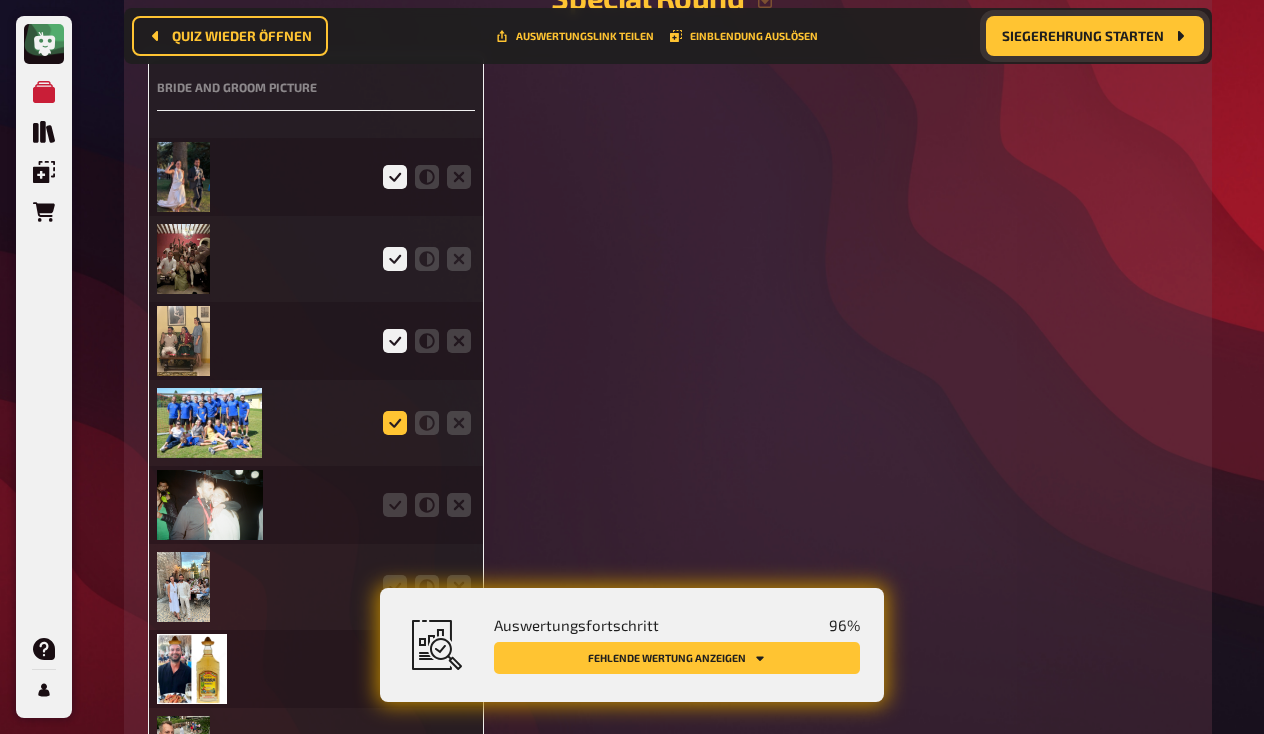 click 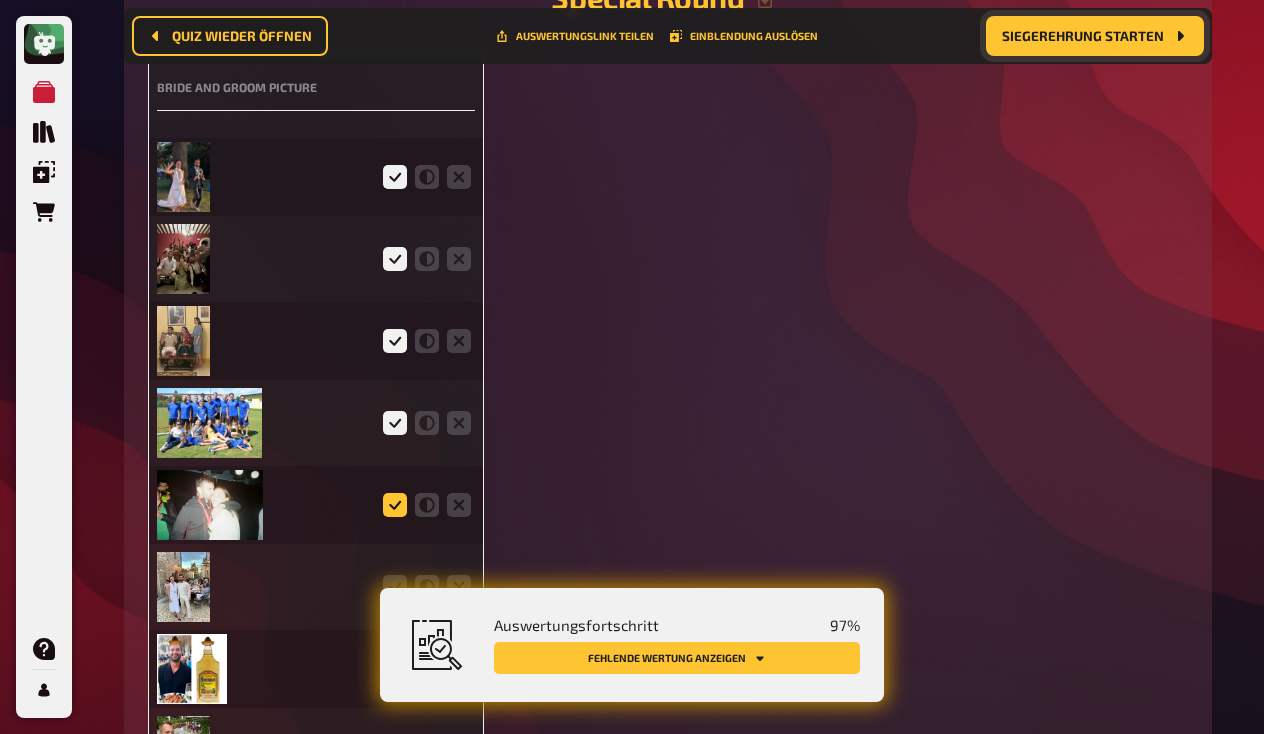 click 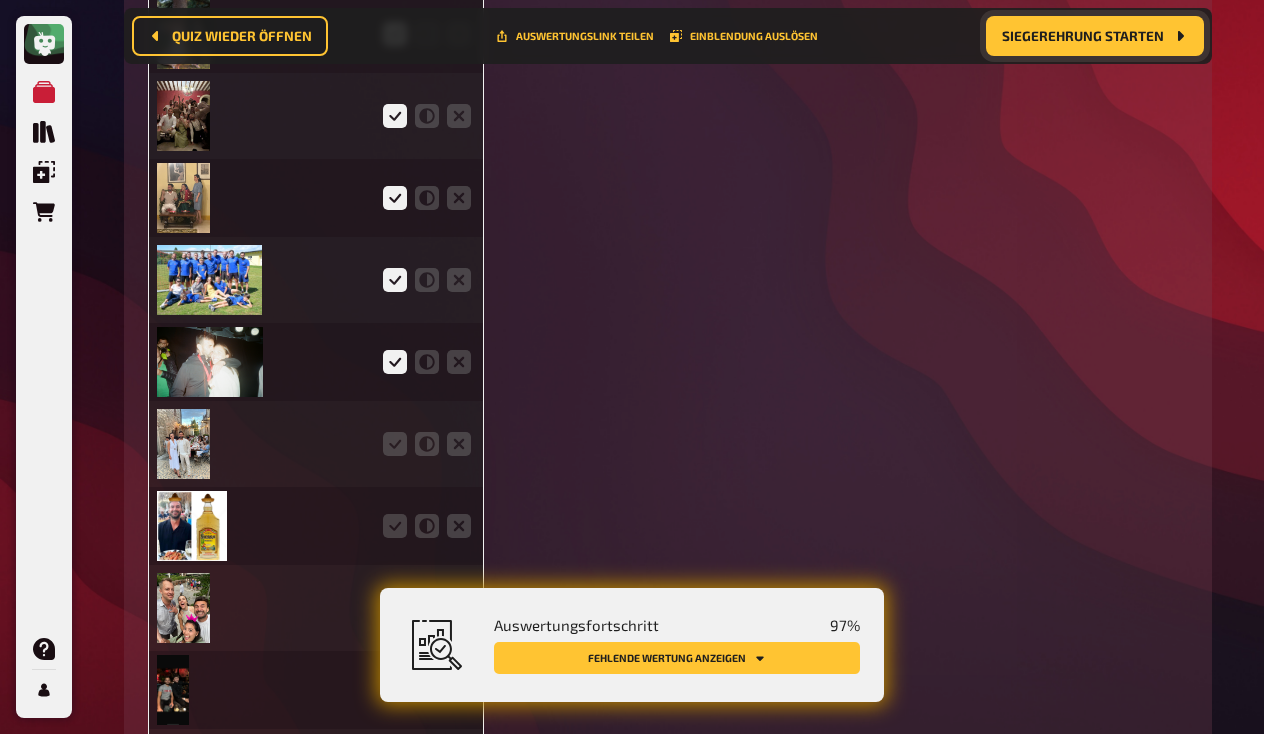 scroll, scrollTop: 10764, scrollLeft: 0, axis: vertical 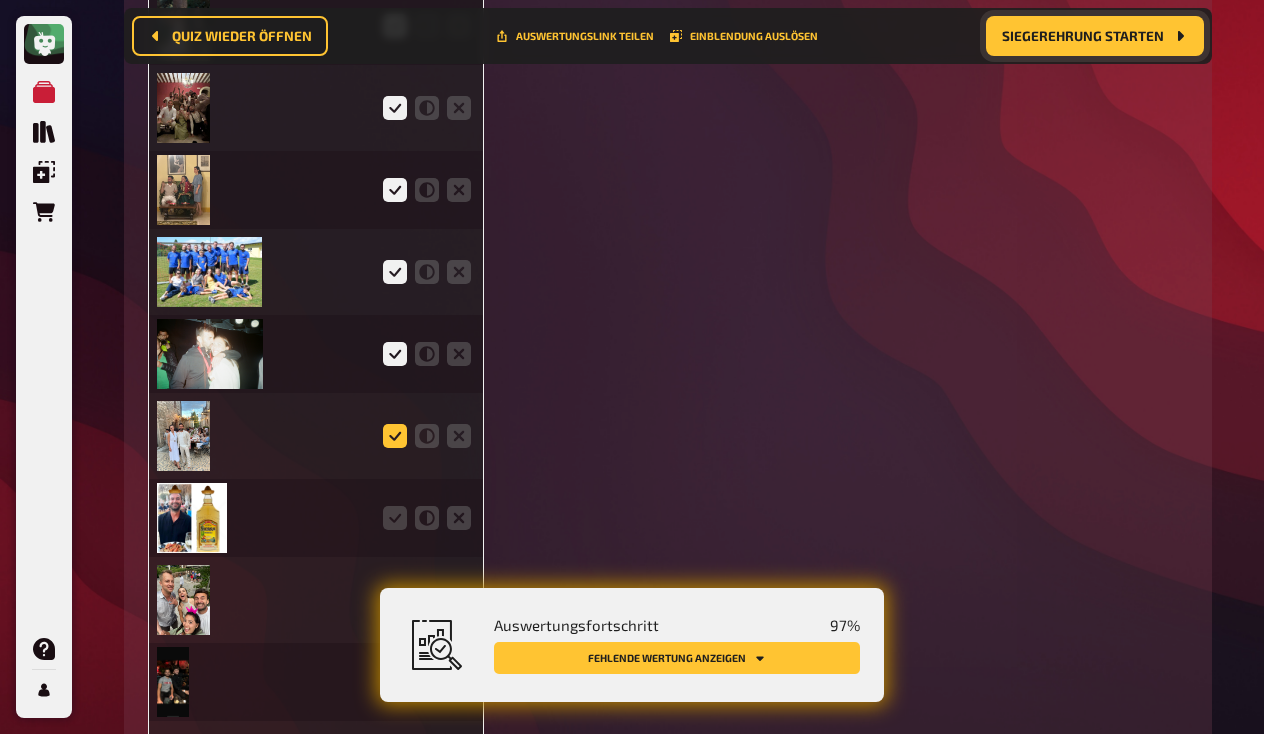 click 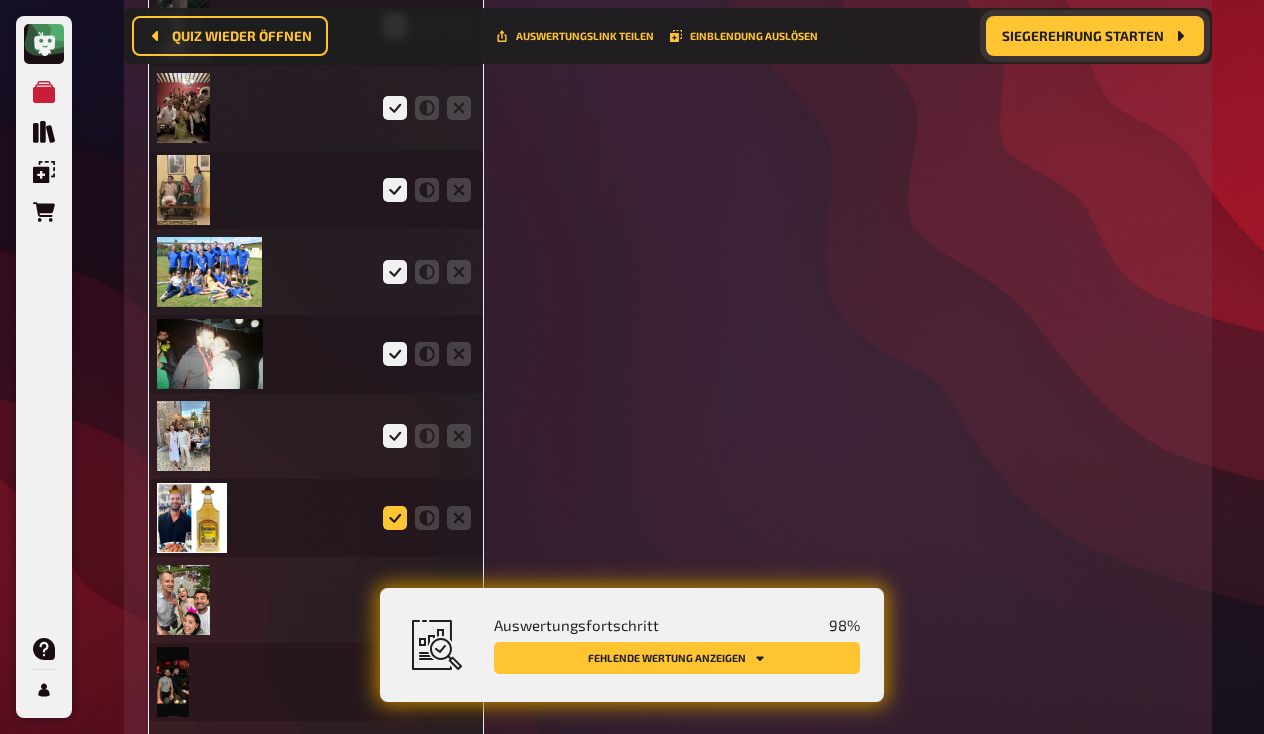 click 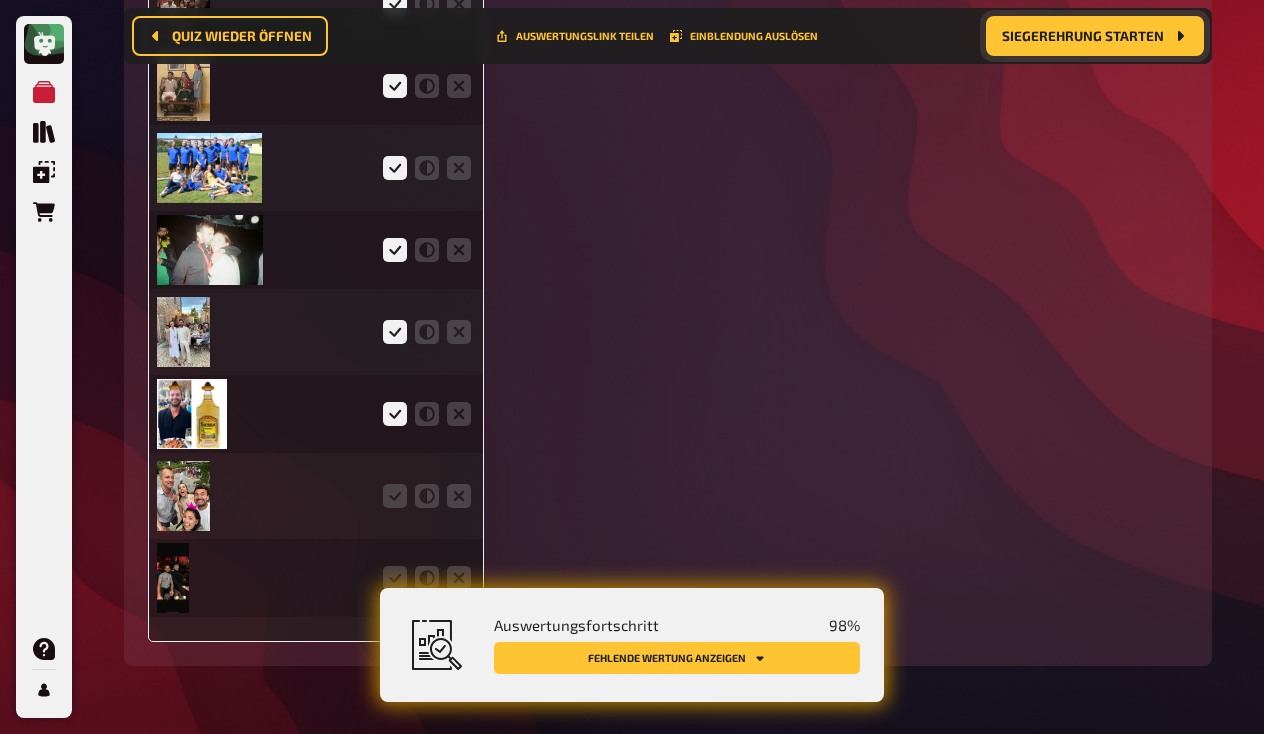 scroll, scrollTop: 10874, scrollLeft: 0, axis: vertical 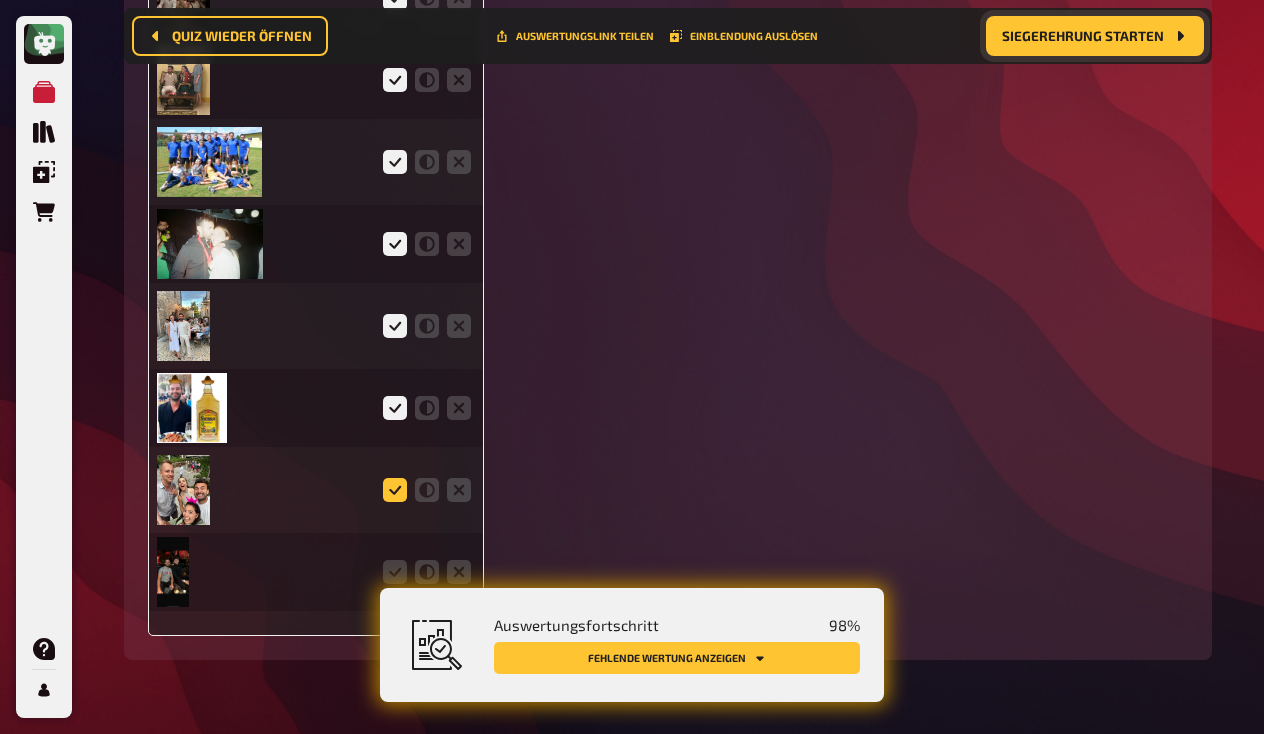 click 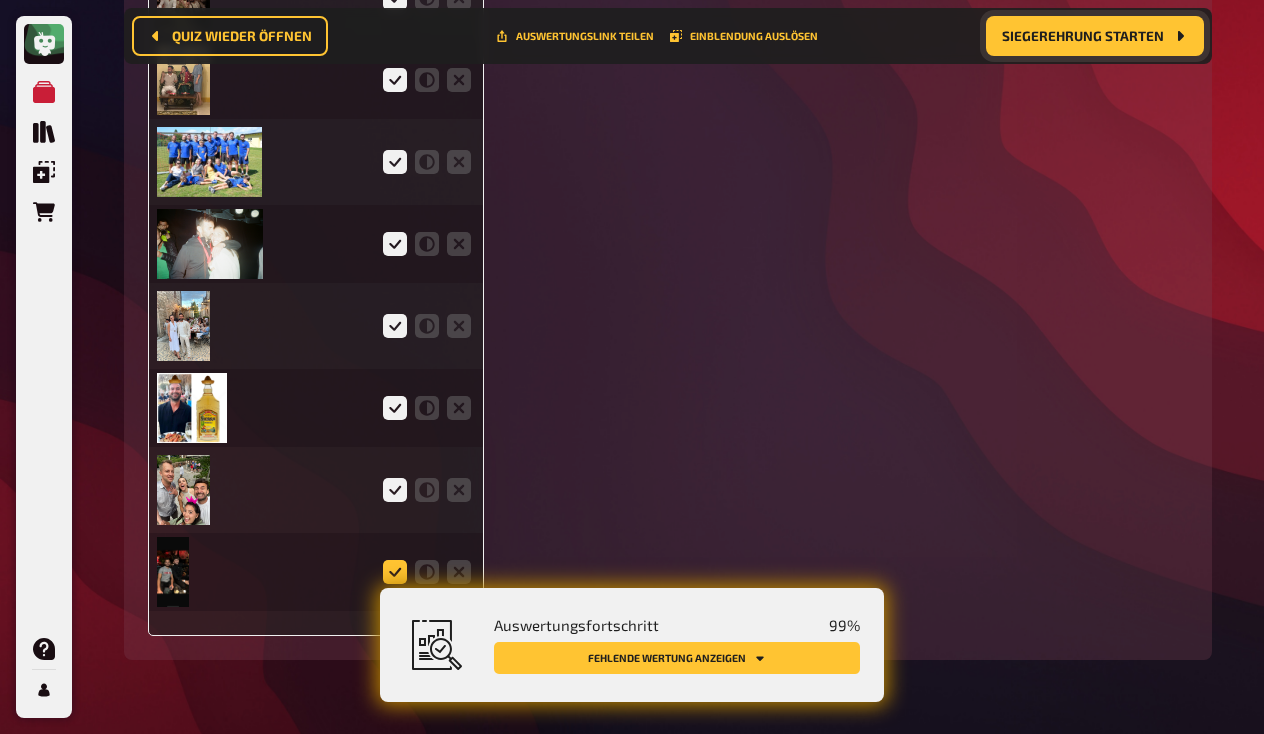 click 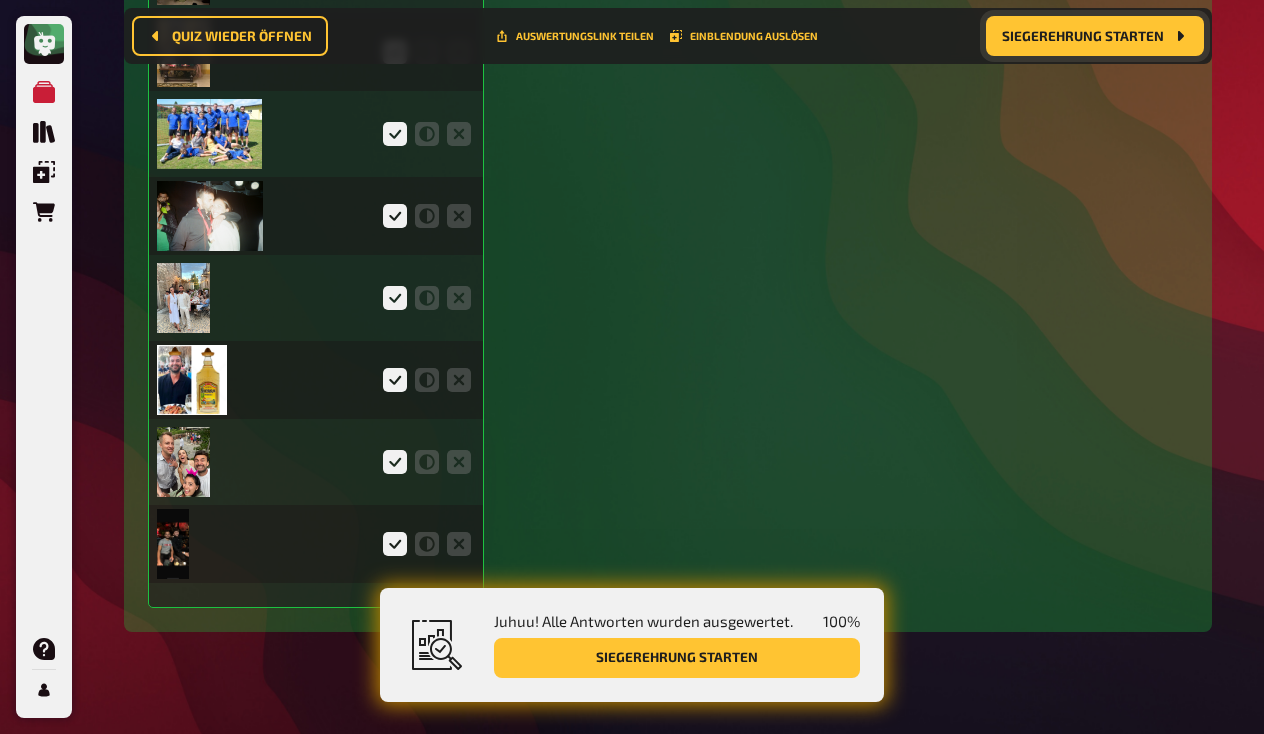 scroll, scrollTop: 10901, scrollLeft: 0, axis: vertical 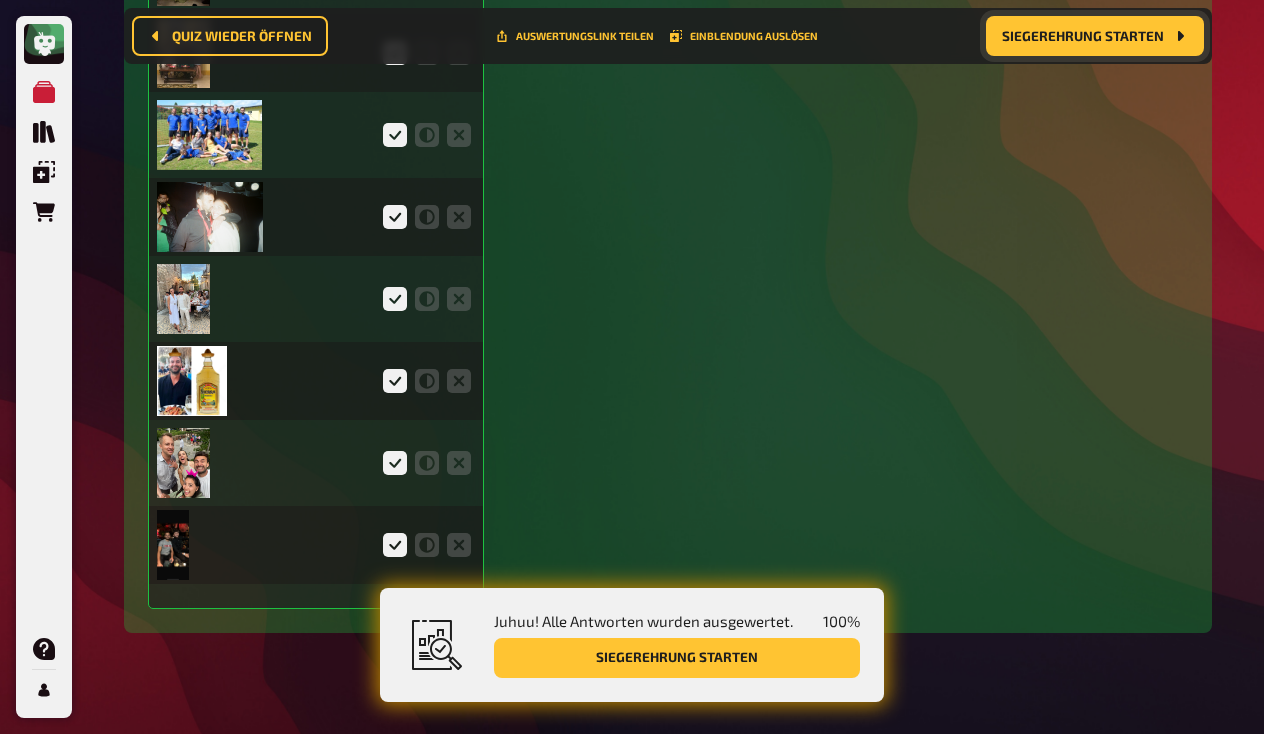 click on "Siegerehrung starten" at bounding box center (1083, 36) 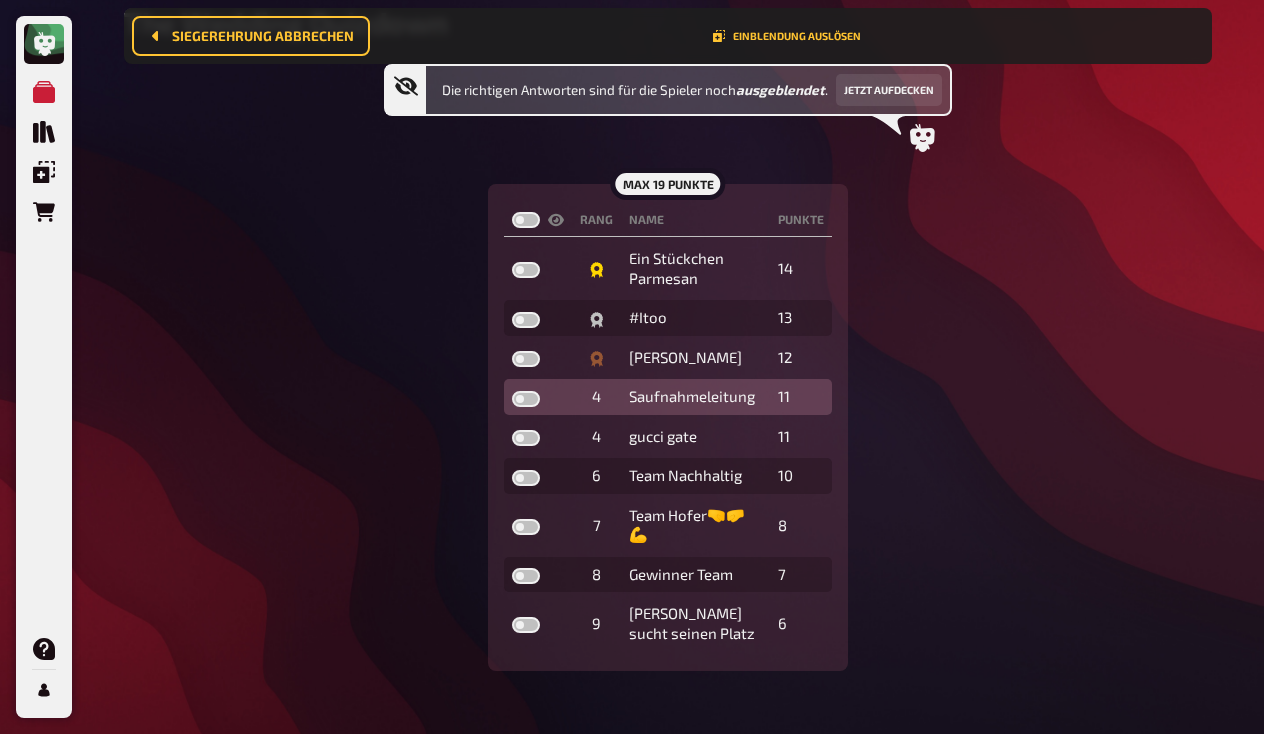 scroll, scrollTop: 219, scrollLeft: 0, axis: vertical 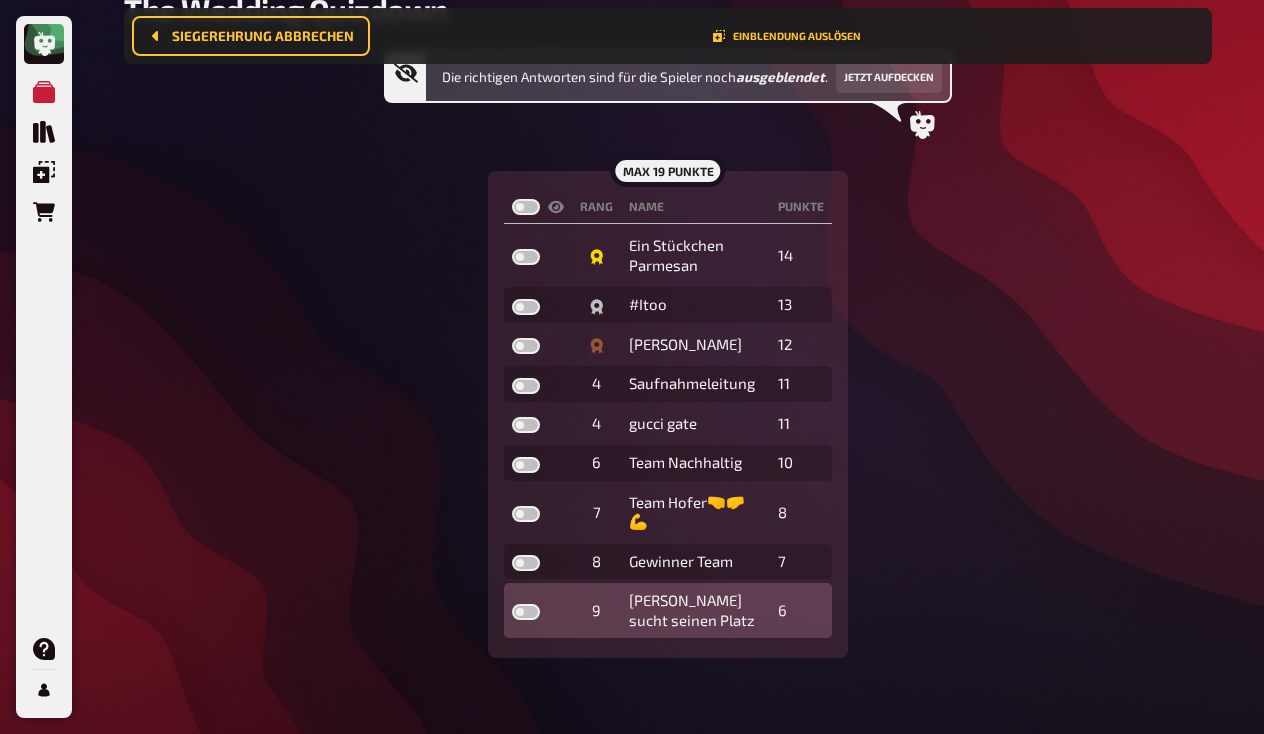 click at bounding box center [526, 612] 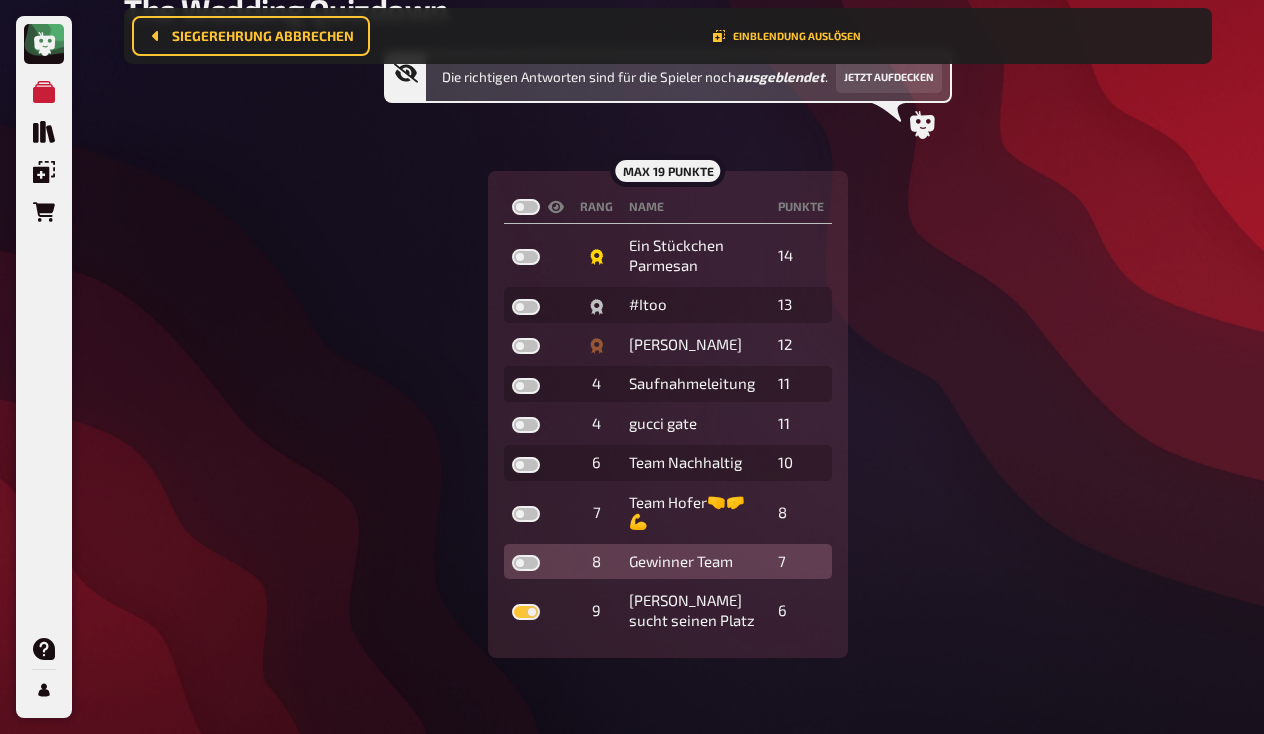 click at bounding box center [526, 563] 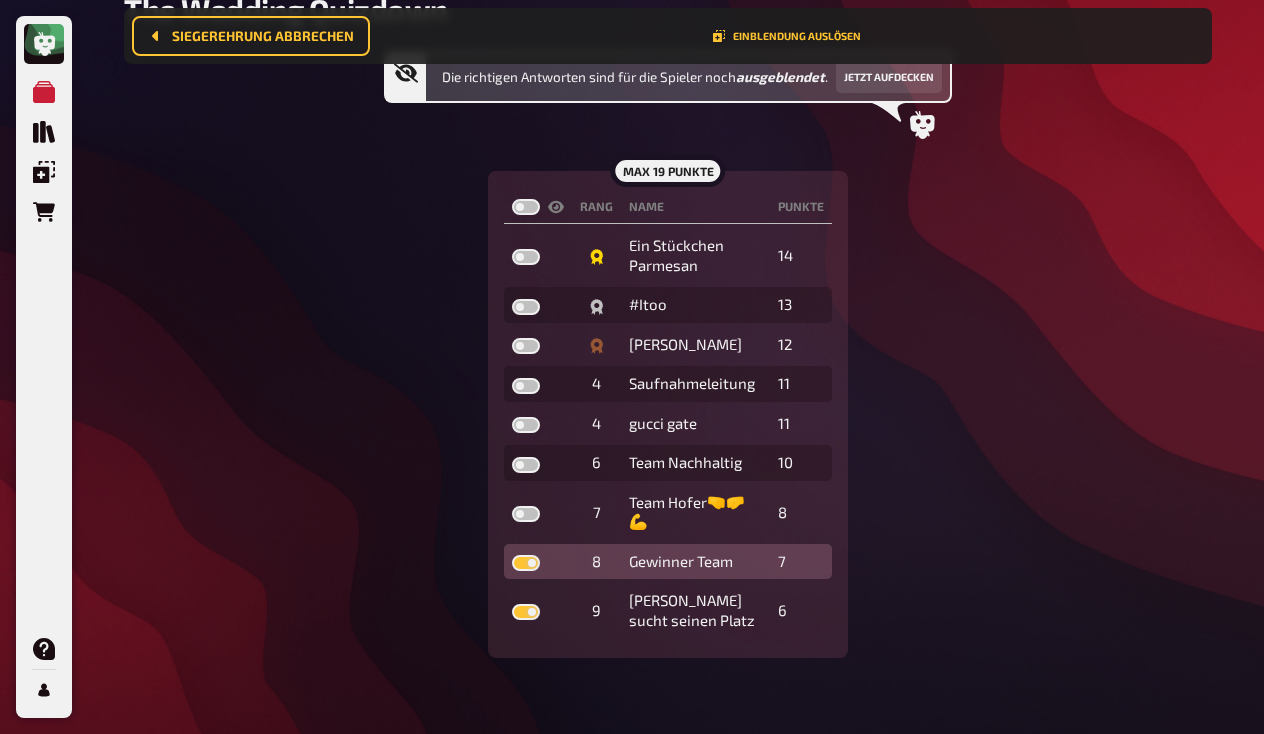 checkbox on "true" 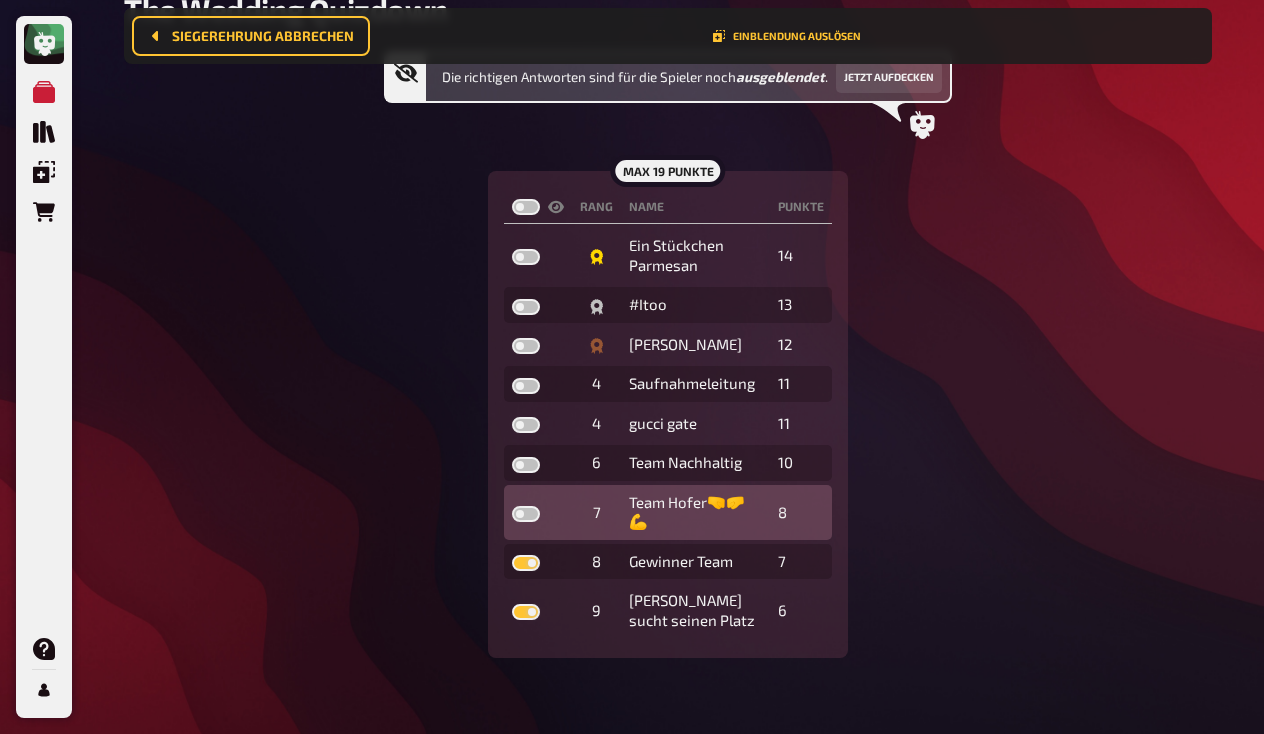 click at bounding box center (526, 514) 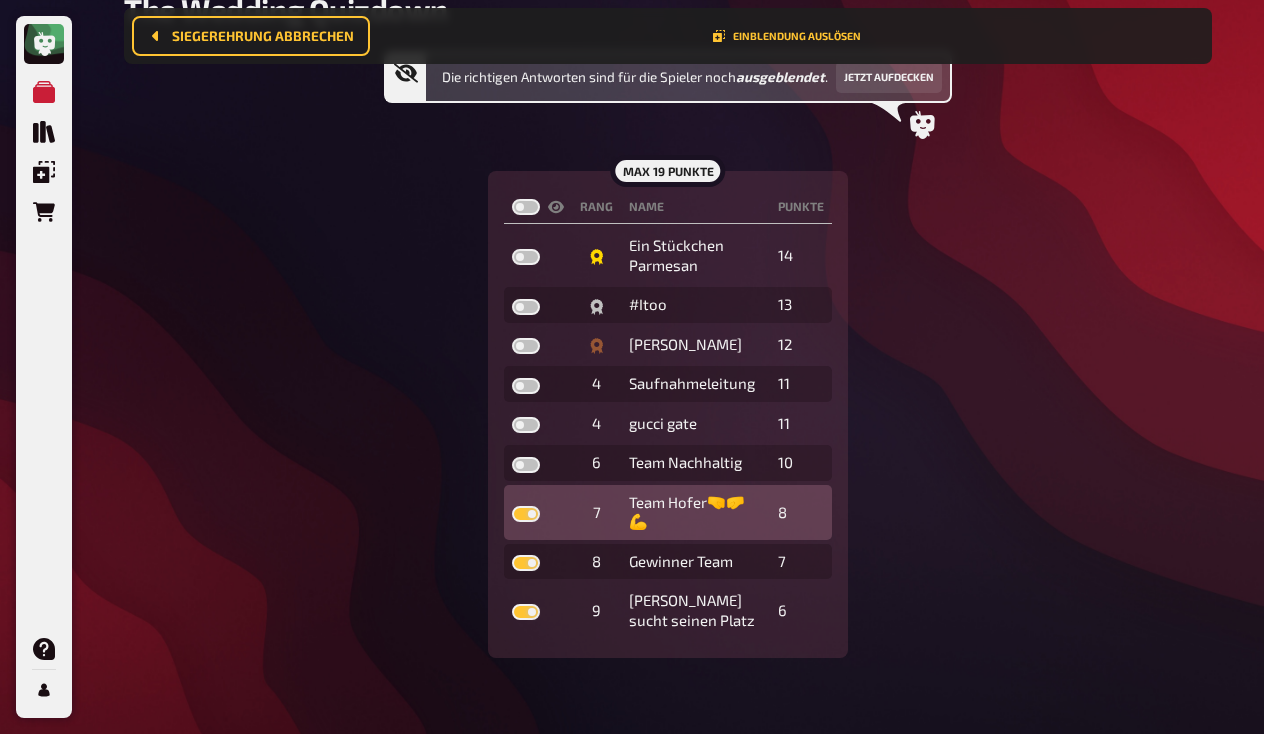 checkbox on "true" 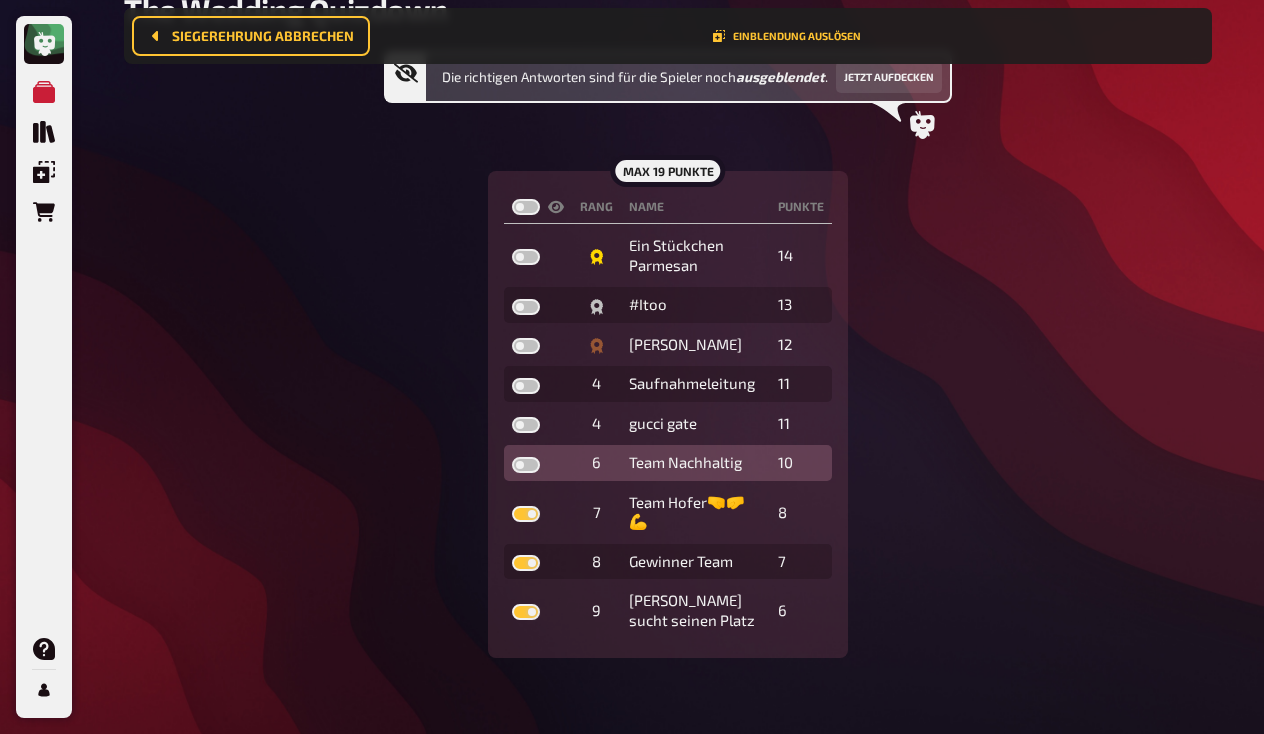 click at bounding box center (526, 465) 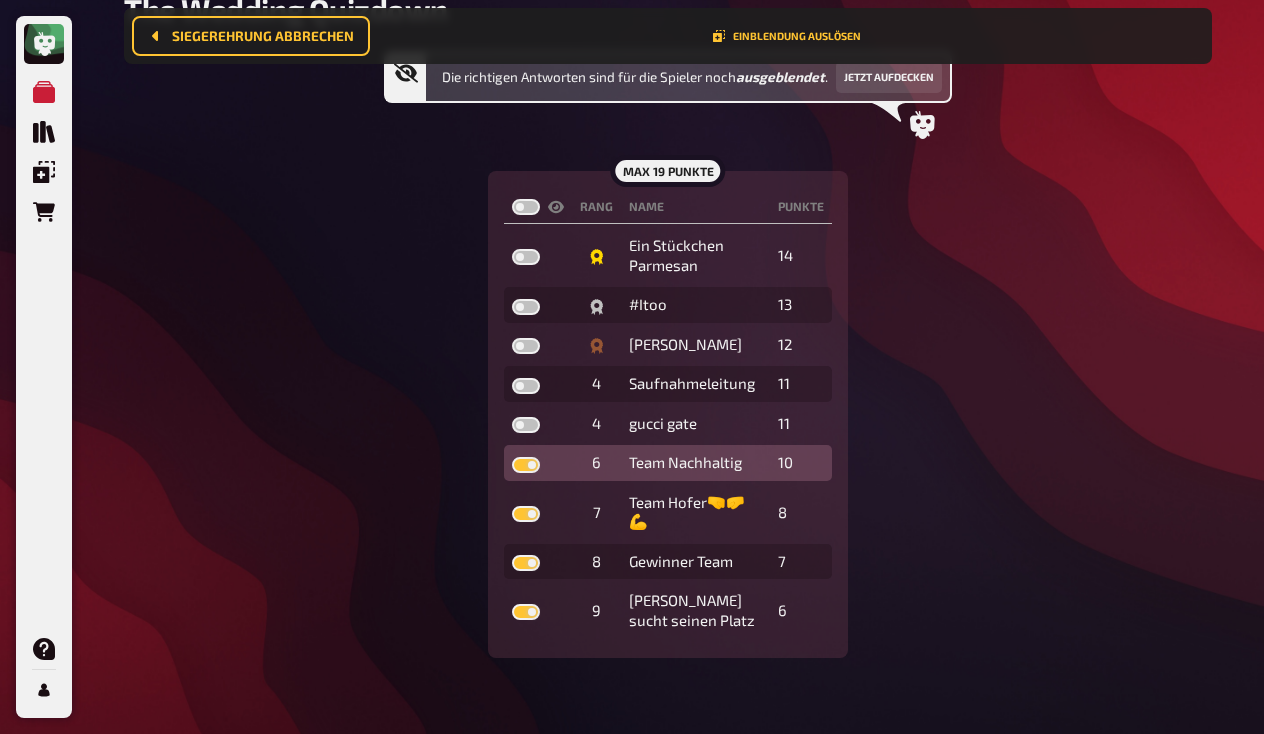 checkbox on "true" 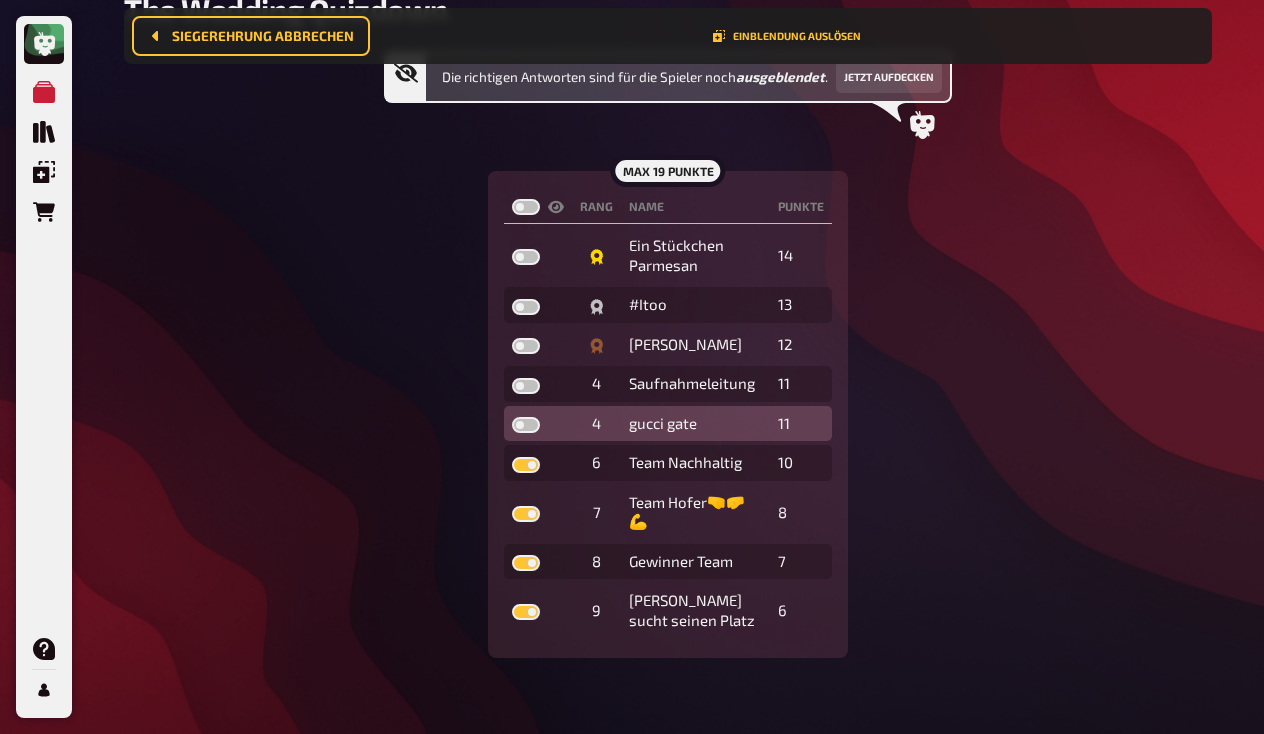 click at bounding box center (526, 425) 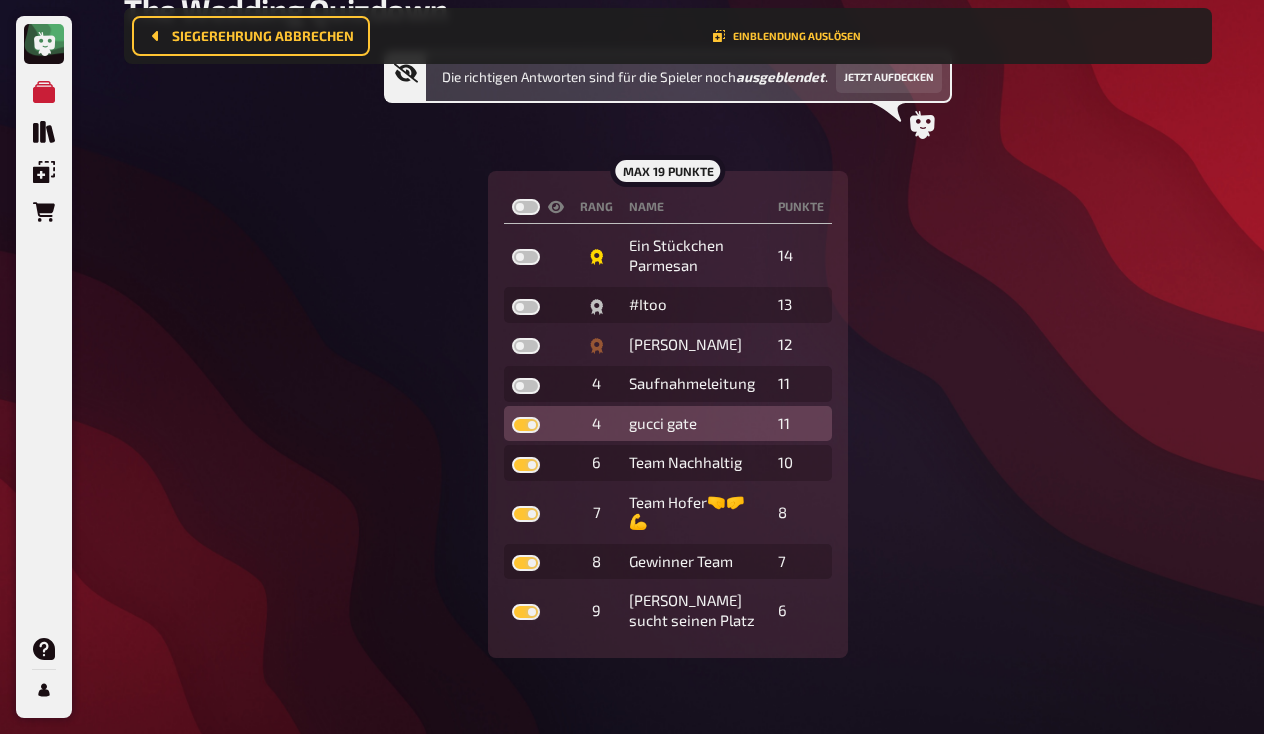 checkbox on "true" 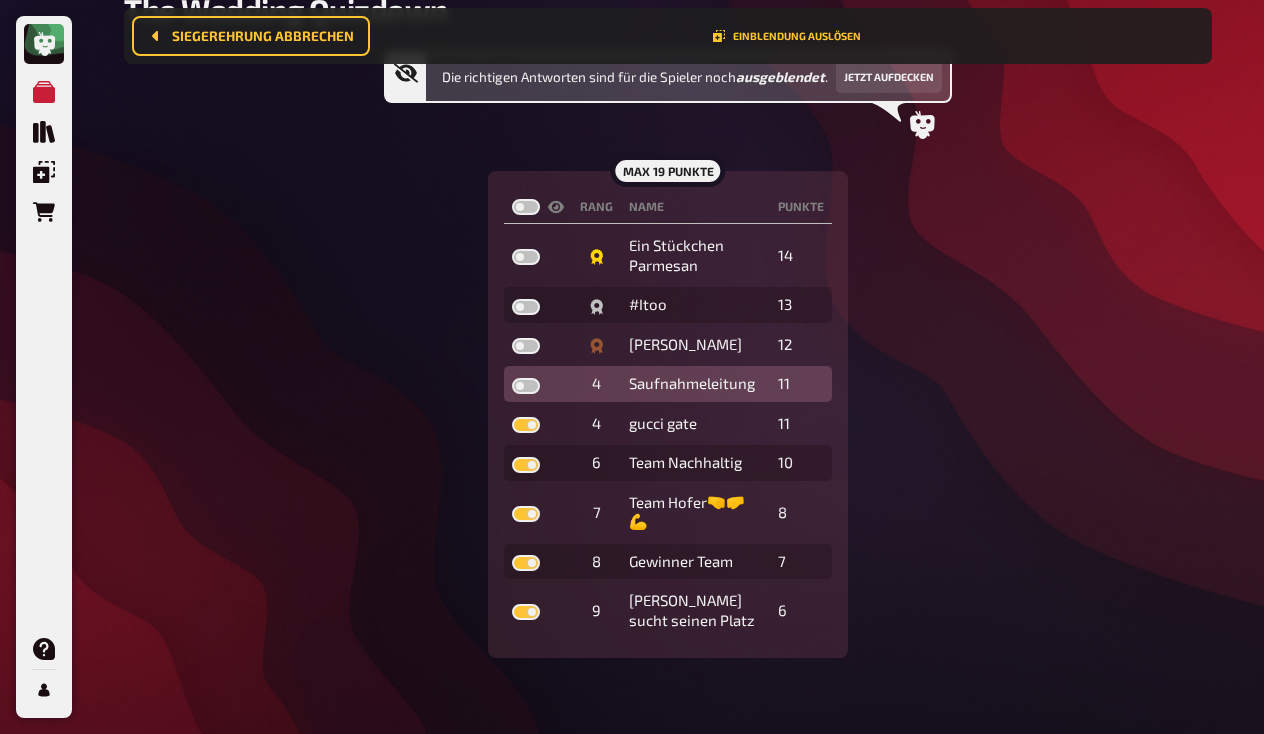 click at bounding box center [526, 386] 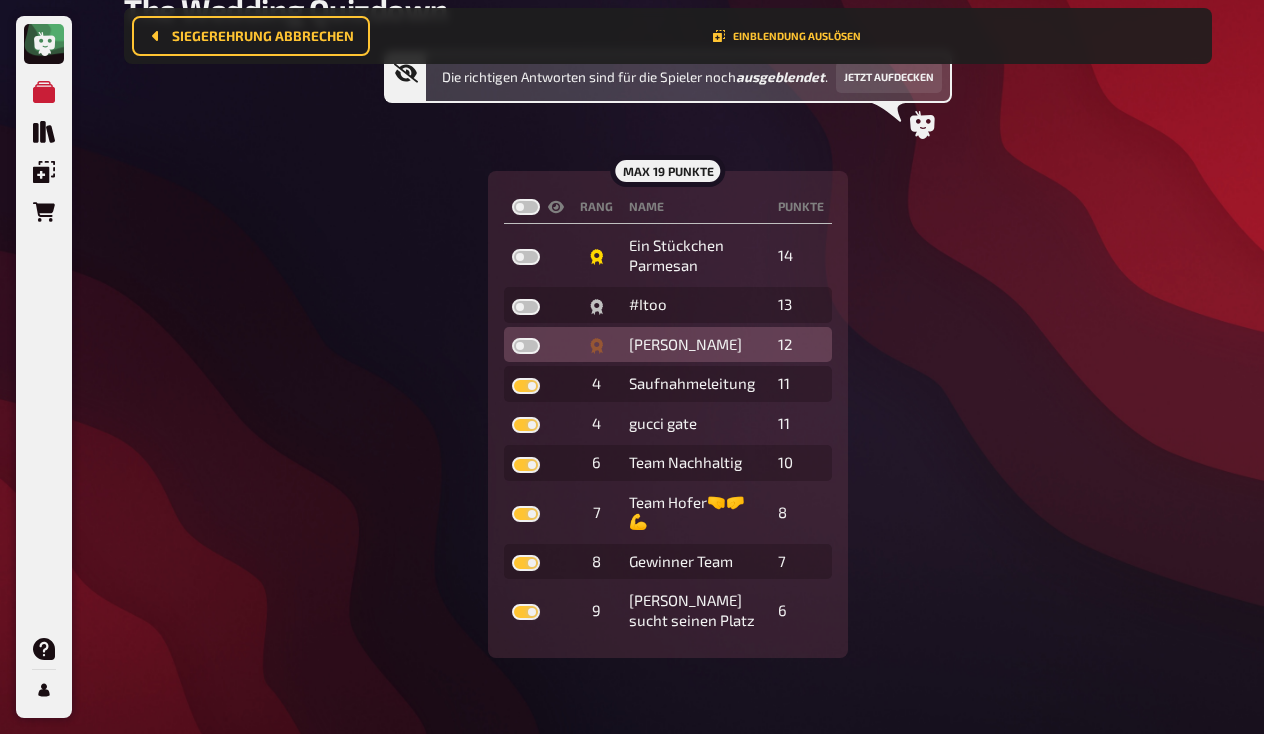 click at bounding box center [526, 346] 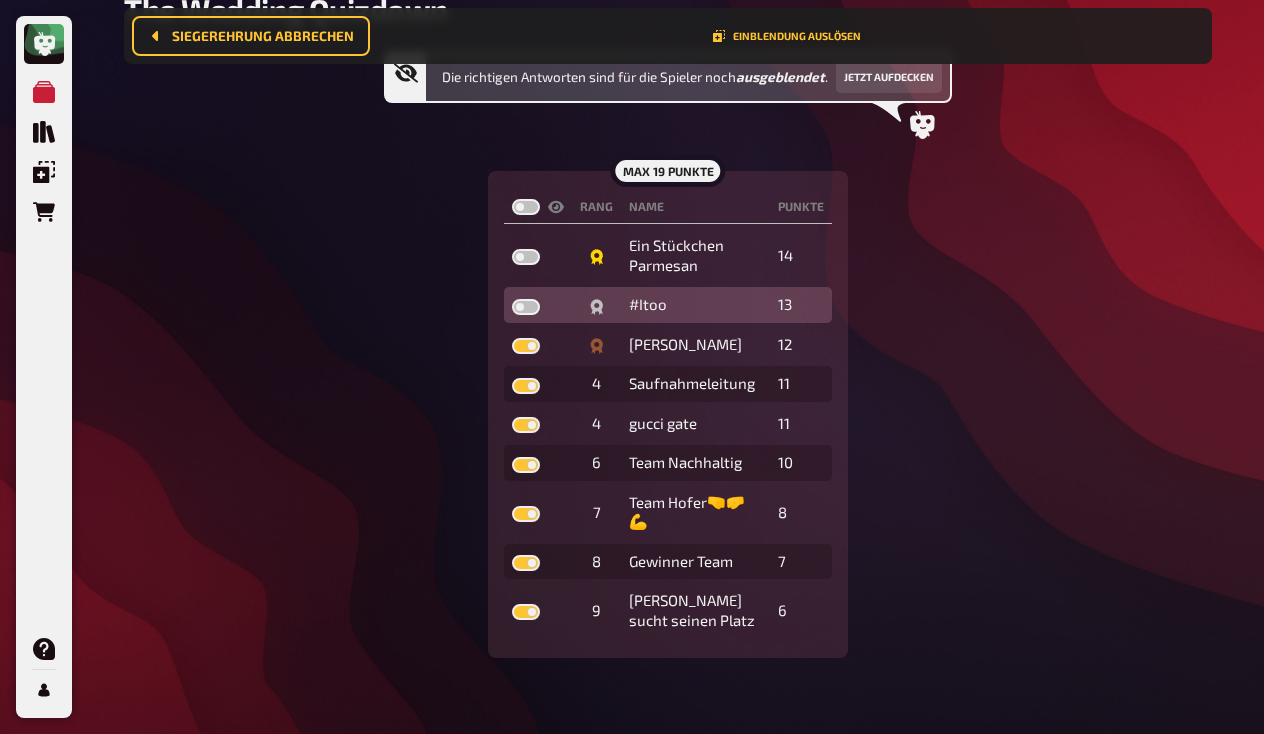 click at bounding box center [538, 305] 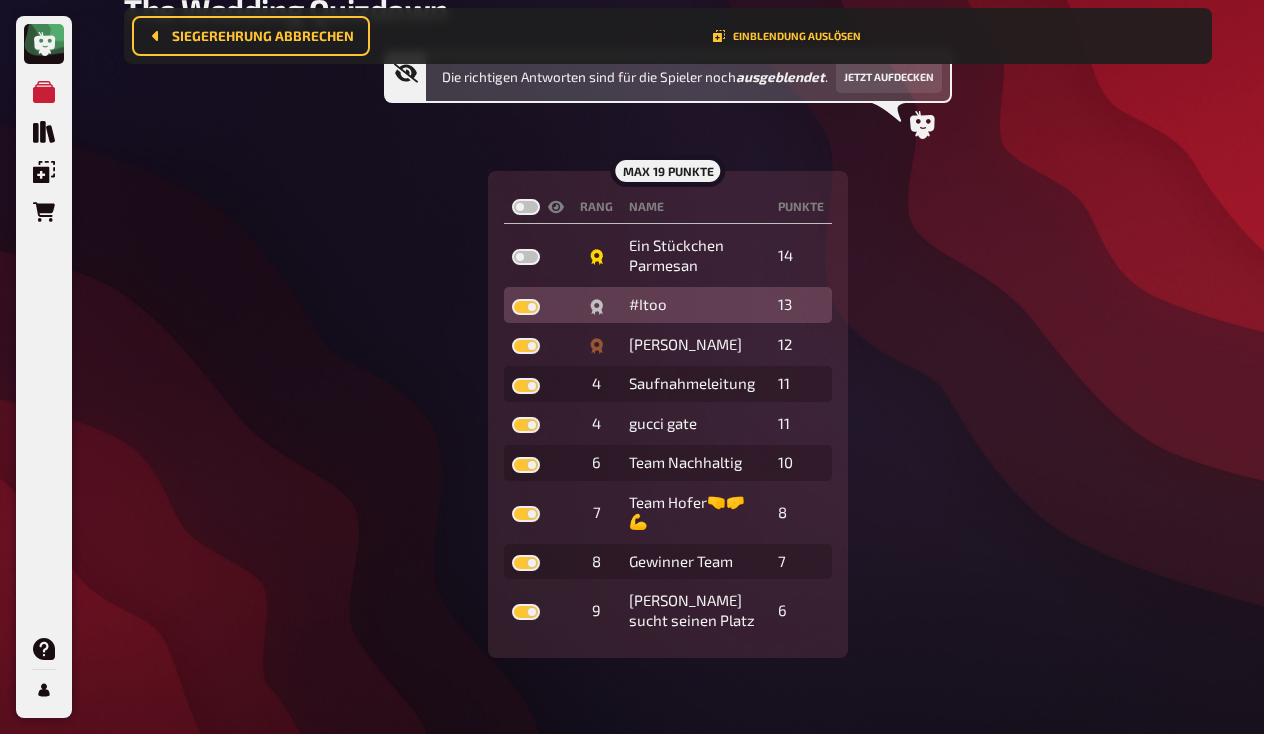 click at bounding box center [526, 307] 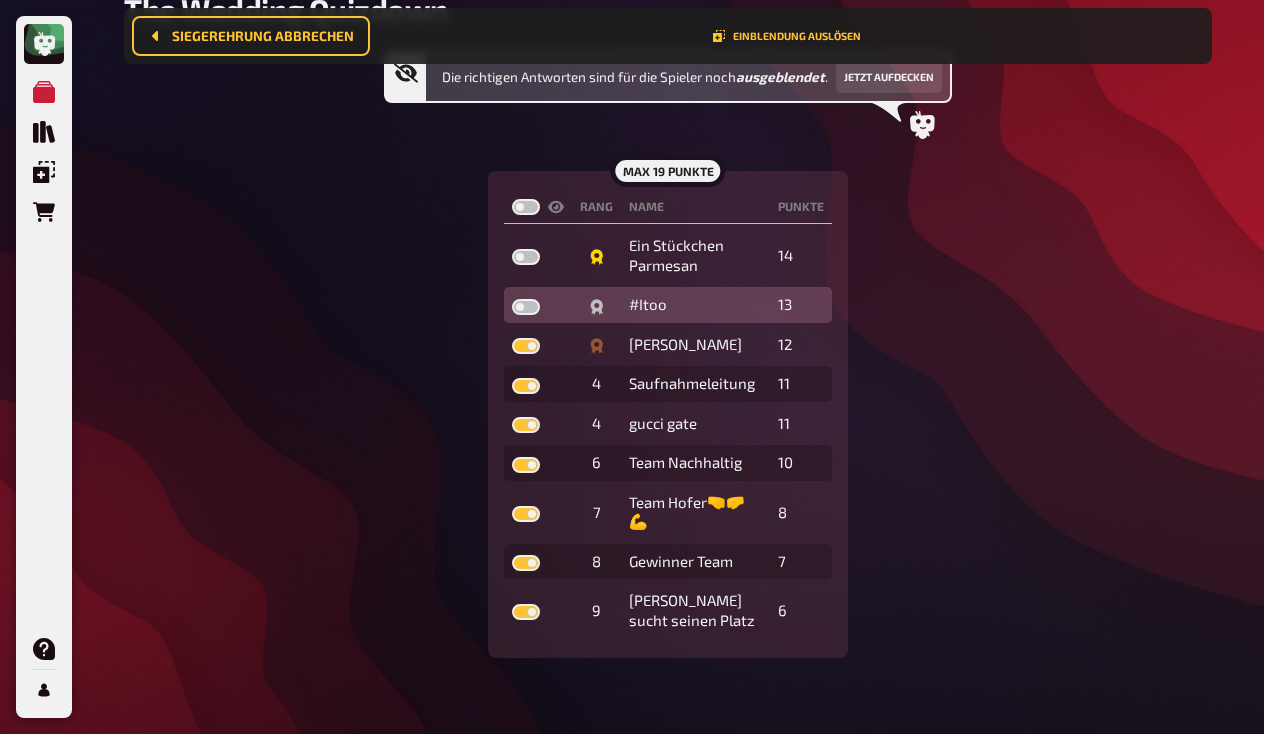 click at bounding box center [526, 307] 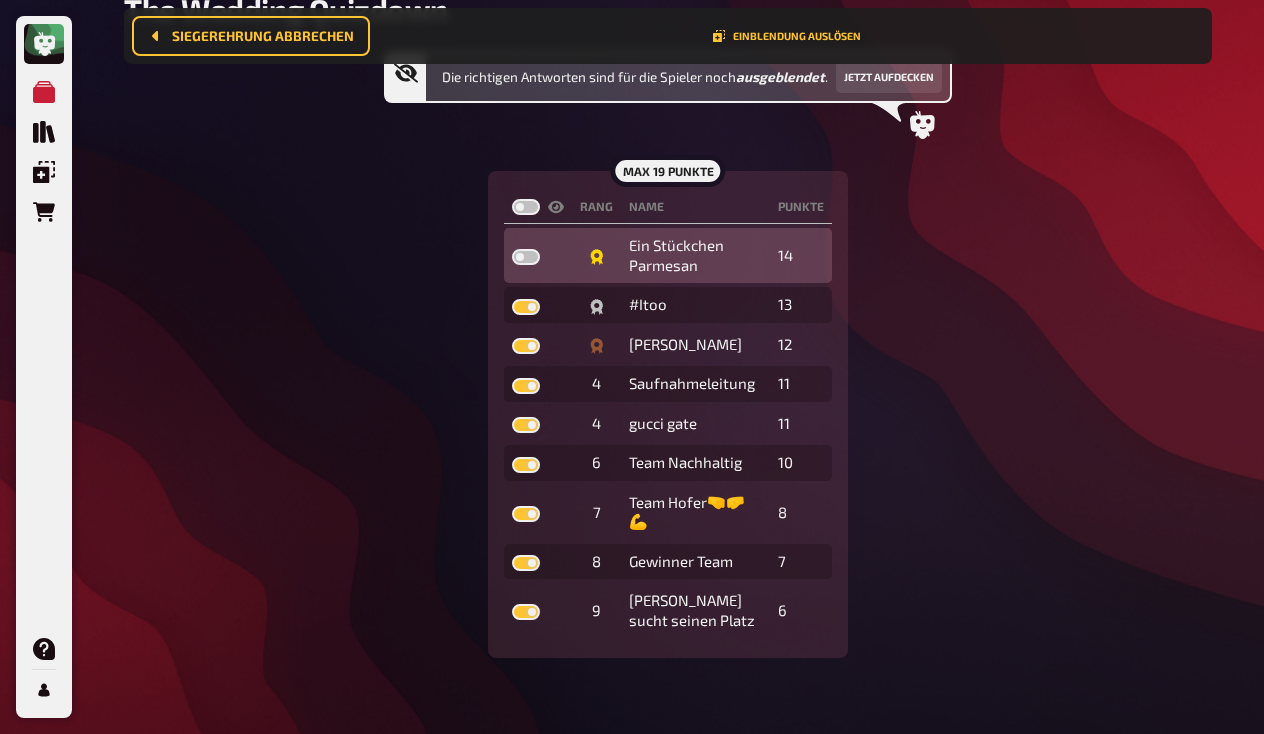 click at bounding box center (526, 257) 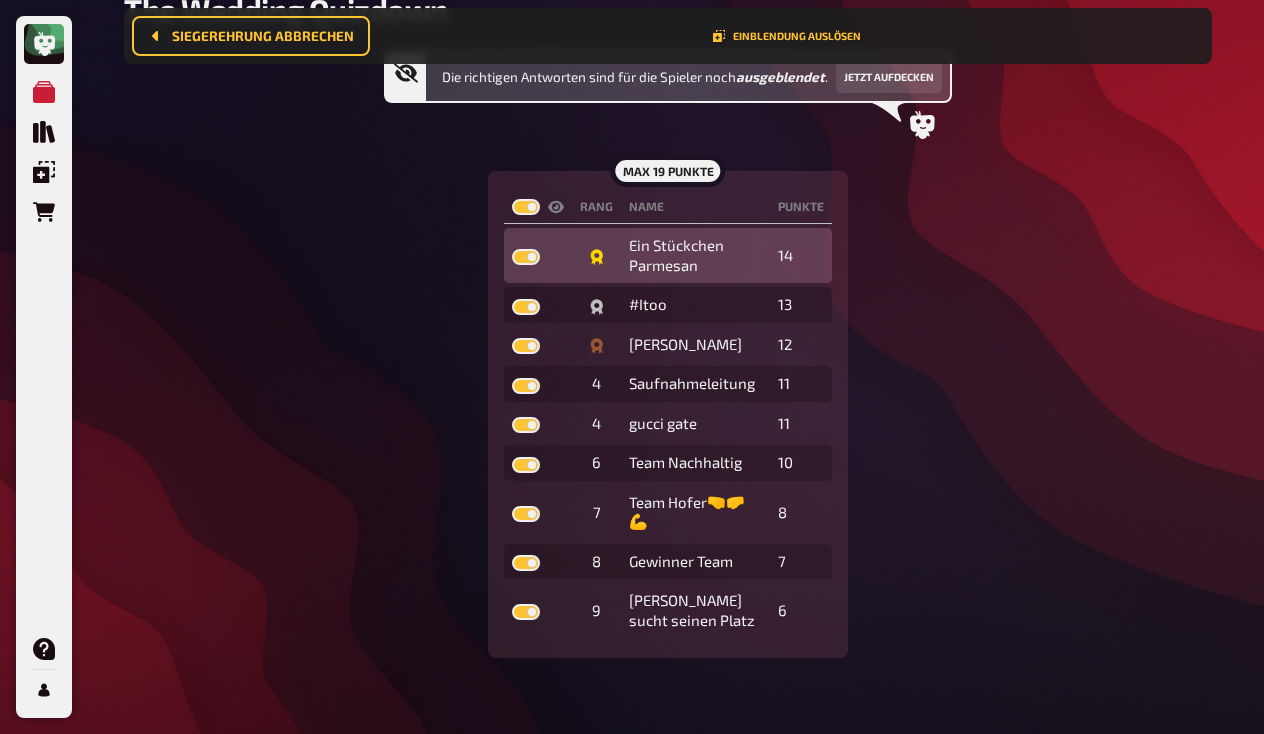 checkbox on "true" 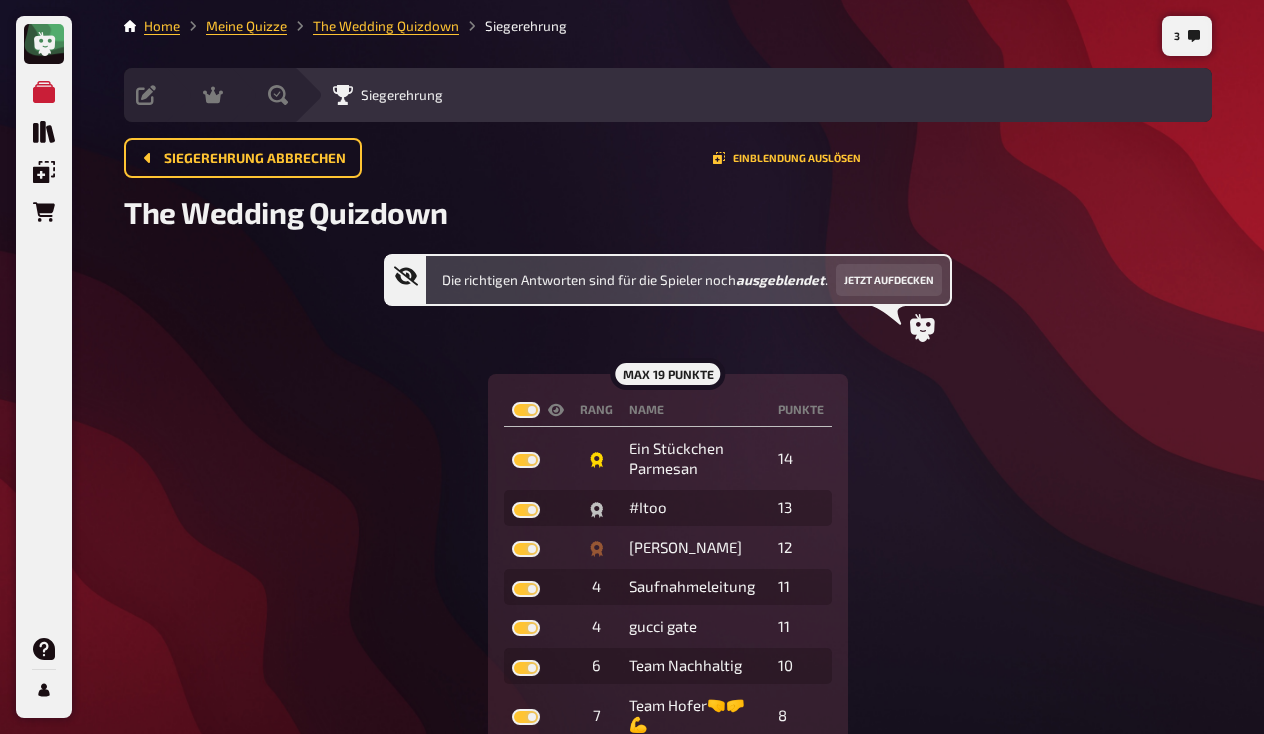 scroll, scrollTop: 2, scrollLeft: 0, axis: vertical 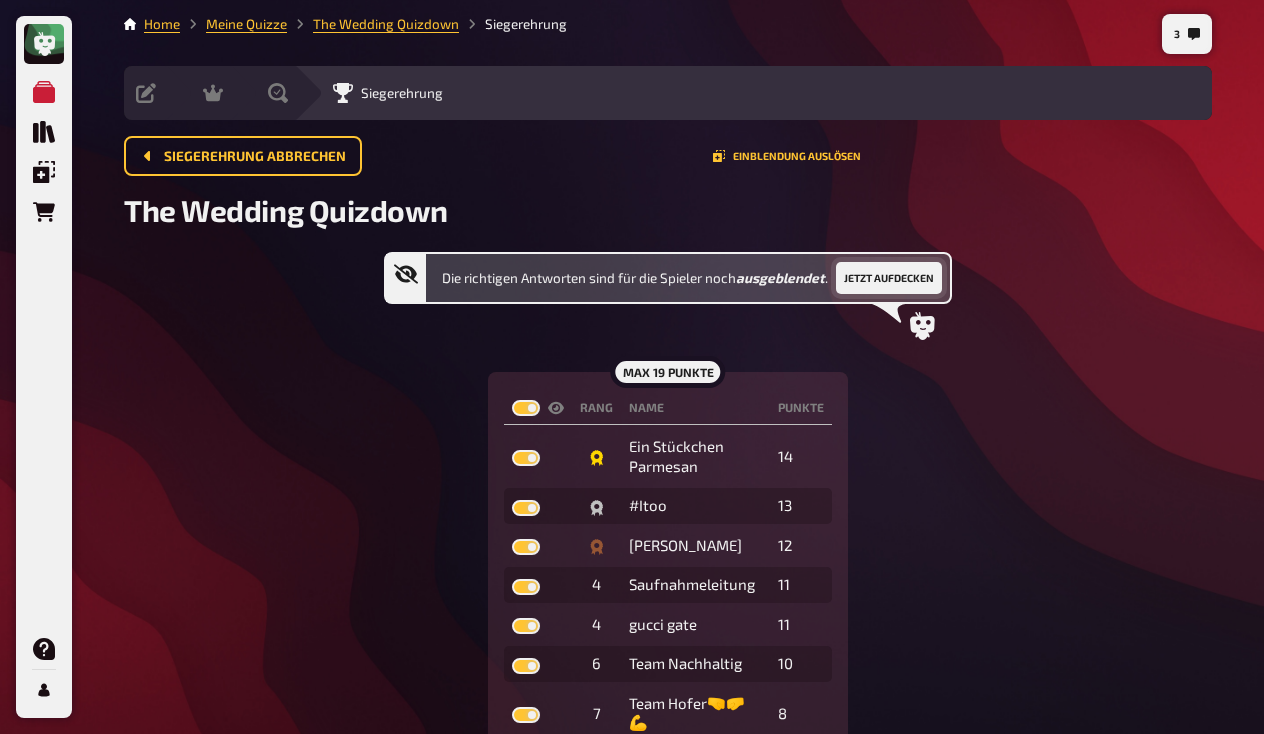click on "Jetzt aufdecken" at bounding box center [889, 278] 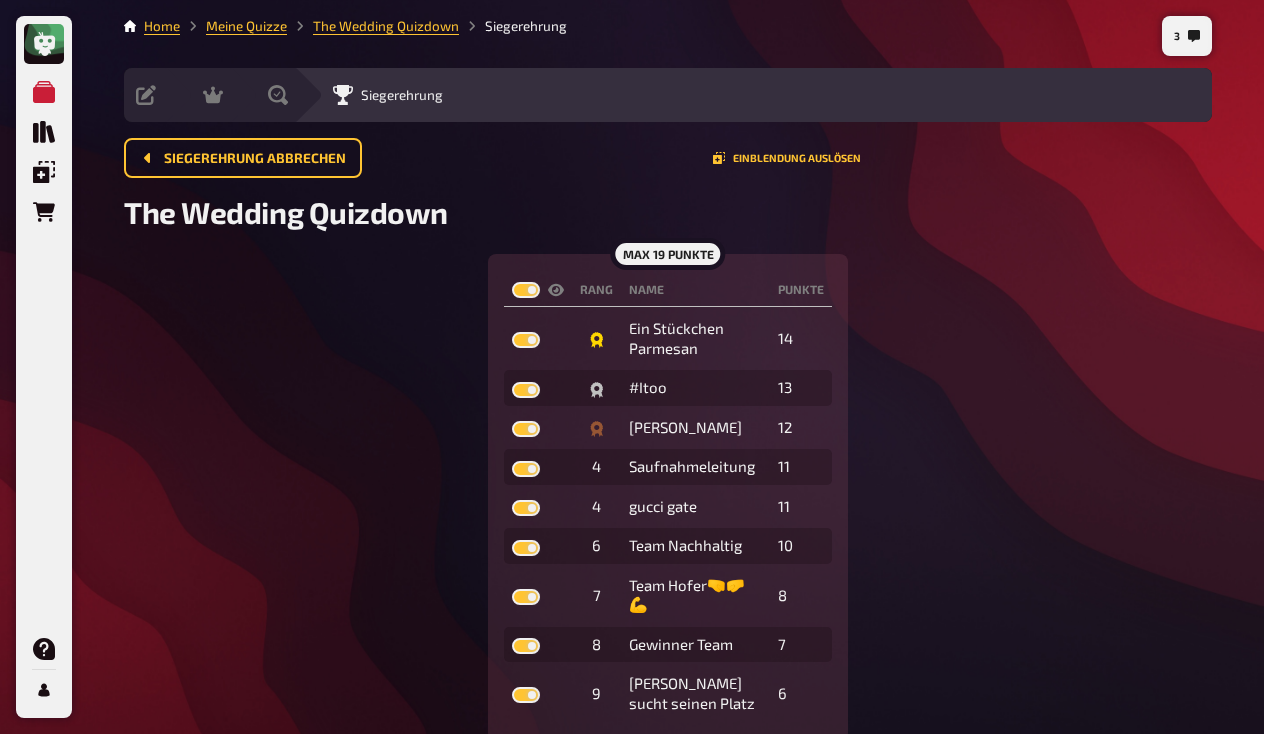 scroll, scrollTop: 0, scrollLeft: 0, axis: both 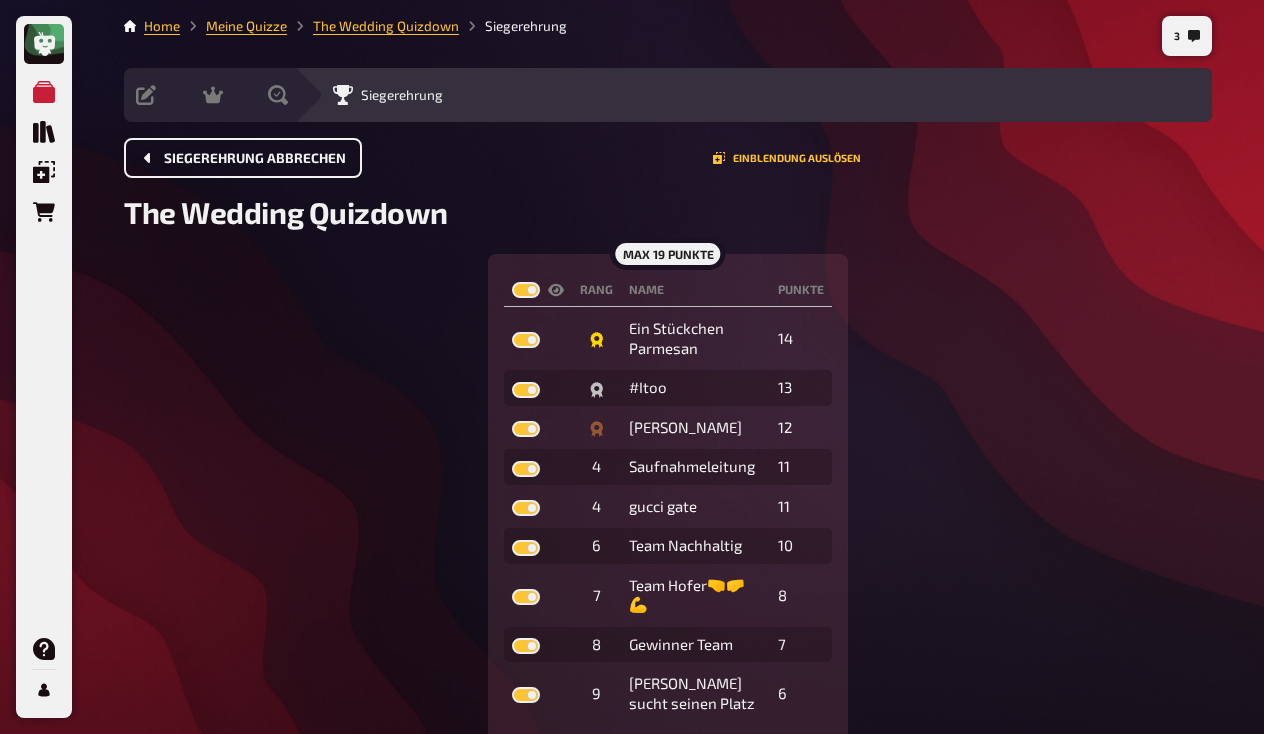 click on "Siegerehrung abbrechen" at bounding box center [255, 159] 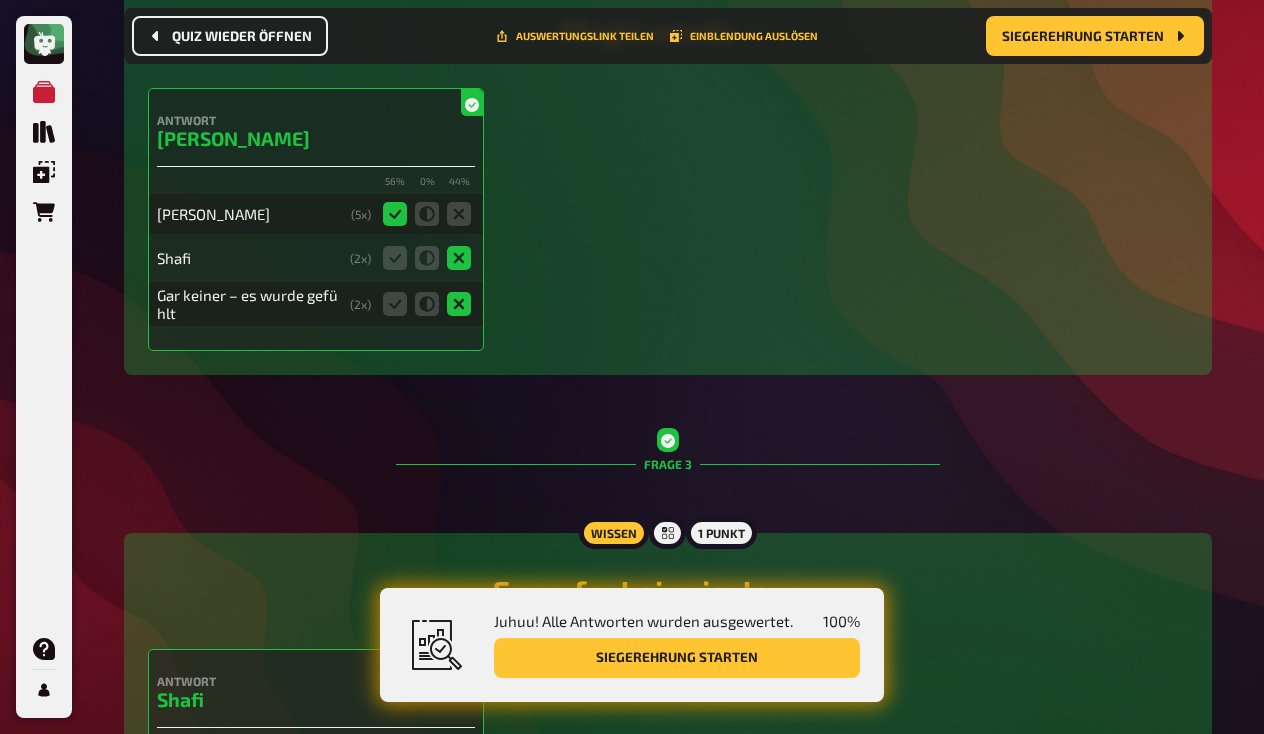 scroll, scrollTop: 1118, scrollLeft: 0, axis: vertical 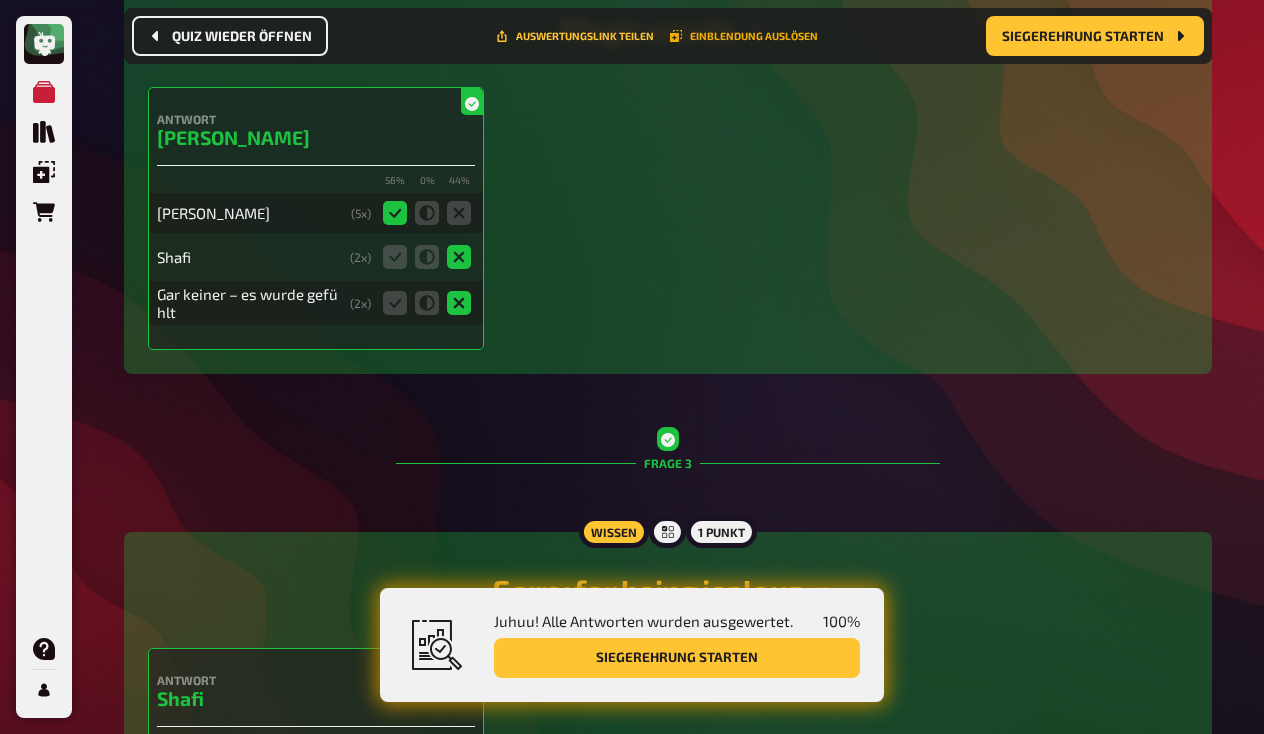 click on "Einblendung auslösen" at bounding box center (744, 36) 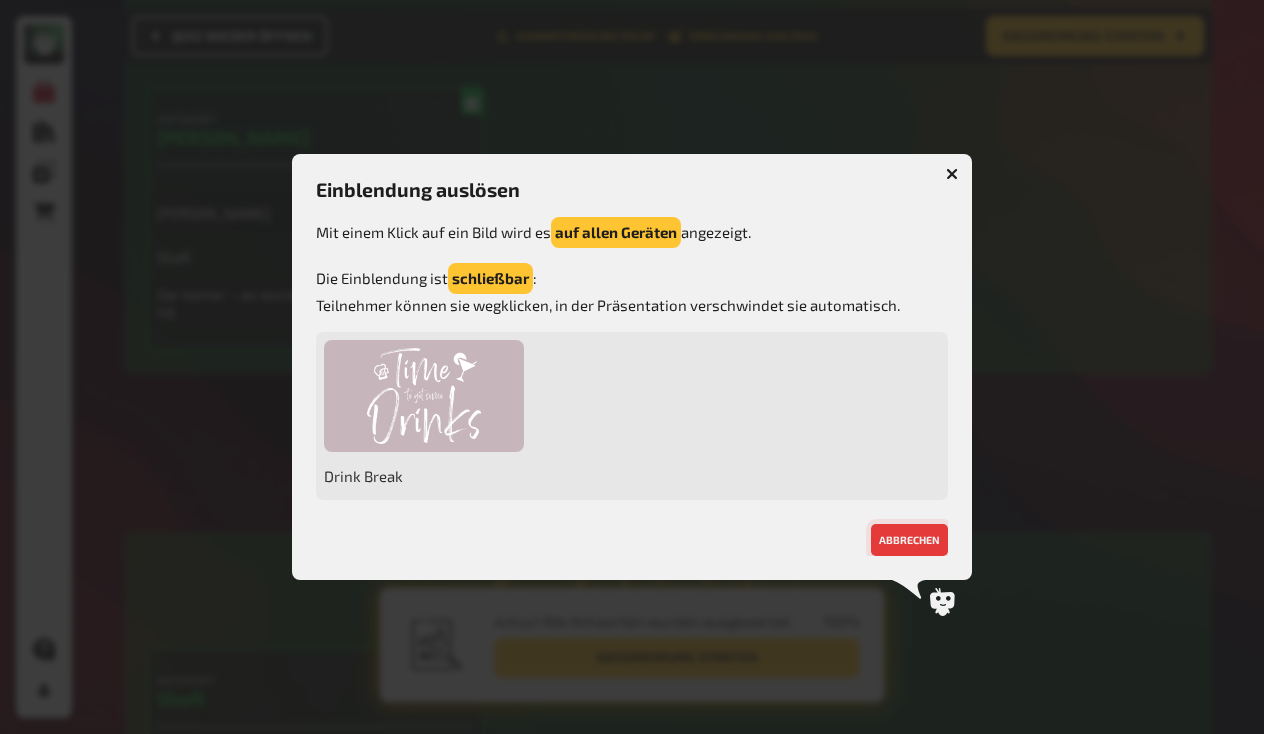 click on "abbrechen" at bounding box center [909, 540] 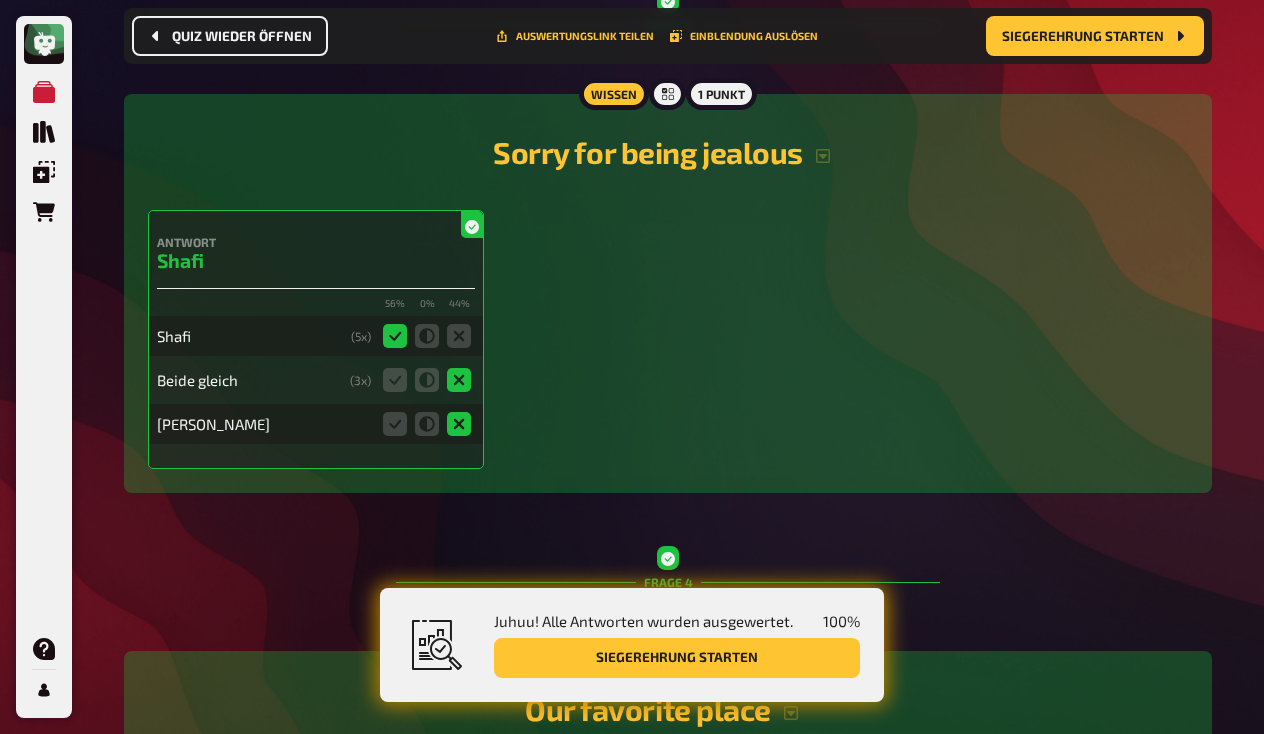 scroll, scrollTop: 1557, scrollLeft: 0, axis: vertical 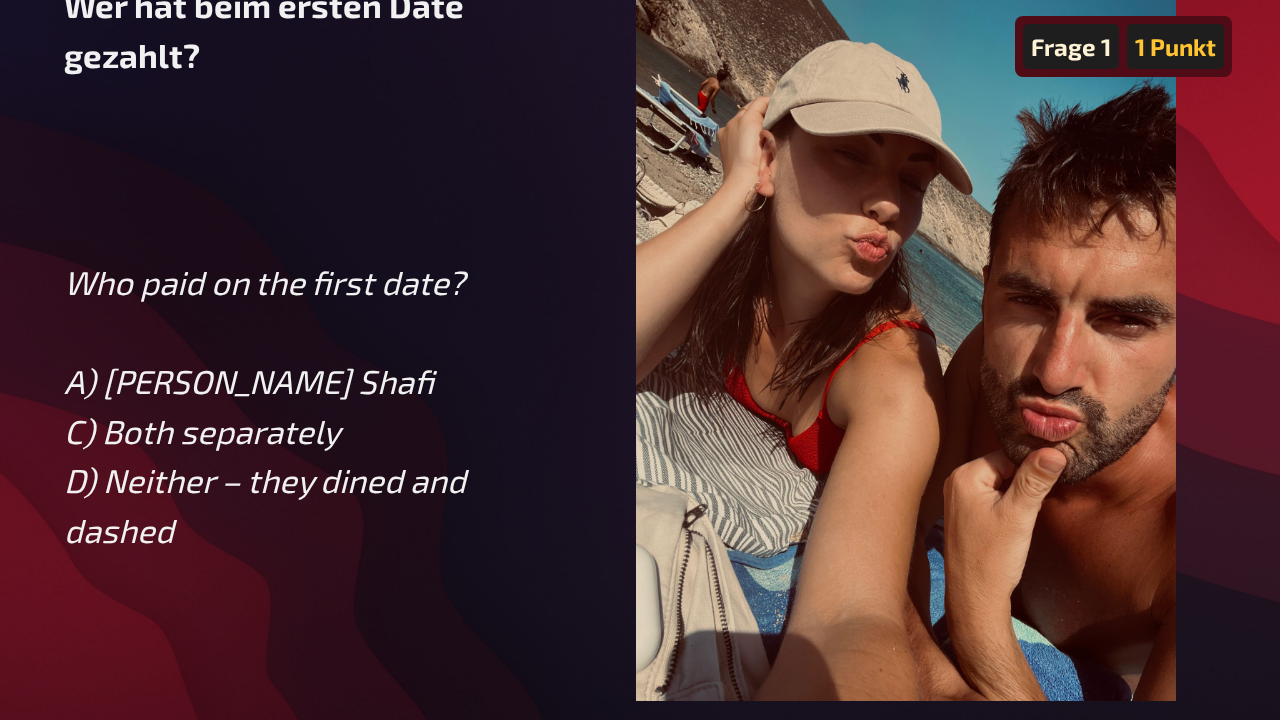 click on "﻿ Wer hat beim ersten Date gezahlt?  Who paid on the first date?
A) Carmen
B) Shafi
C) Both separately
D) Neither – they dined and dashed" at bounding box center (640, 341) 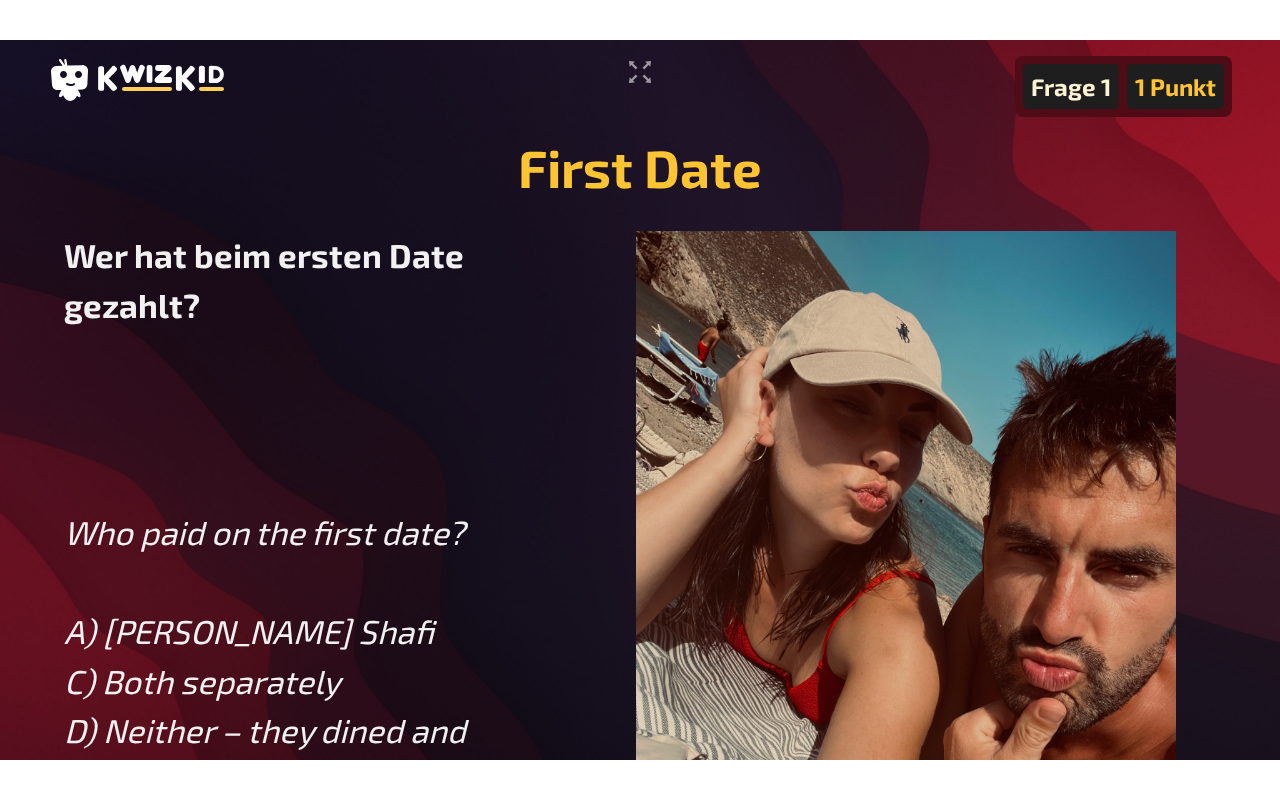 scroll, scrollTop: 0, scrollLeft: 0, axis: both 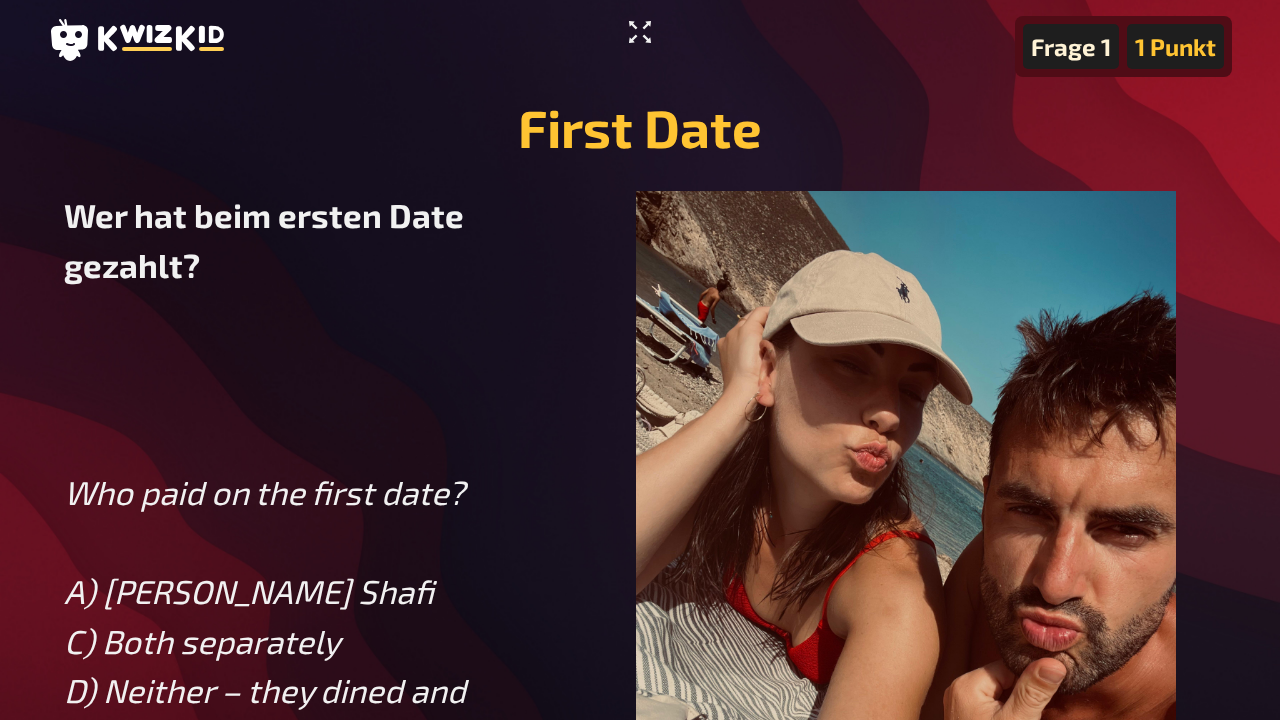 click 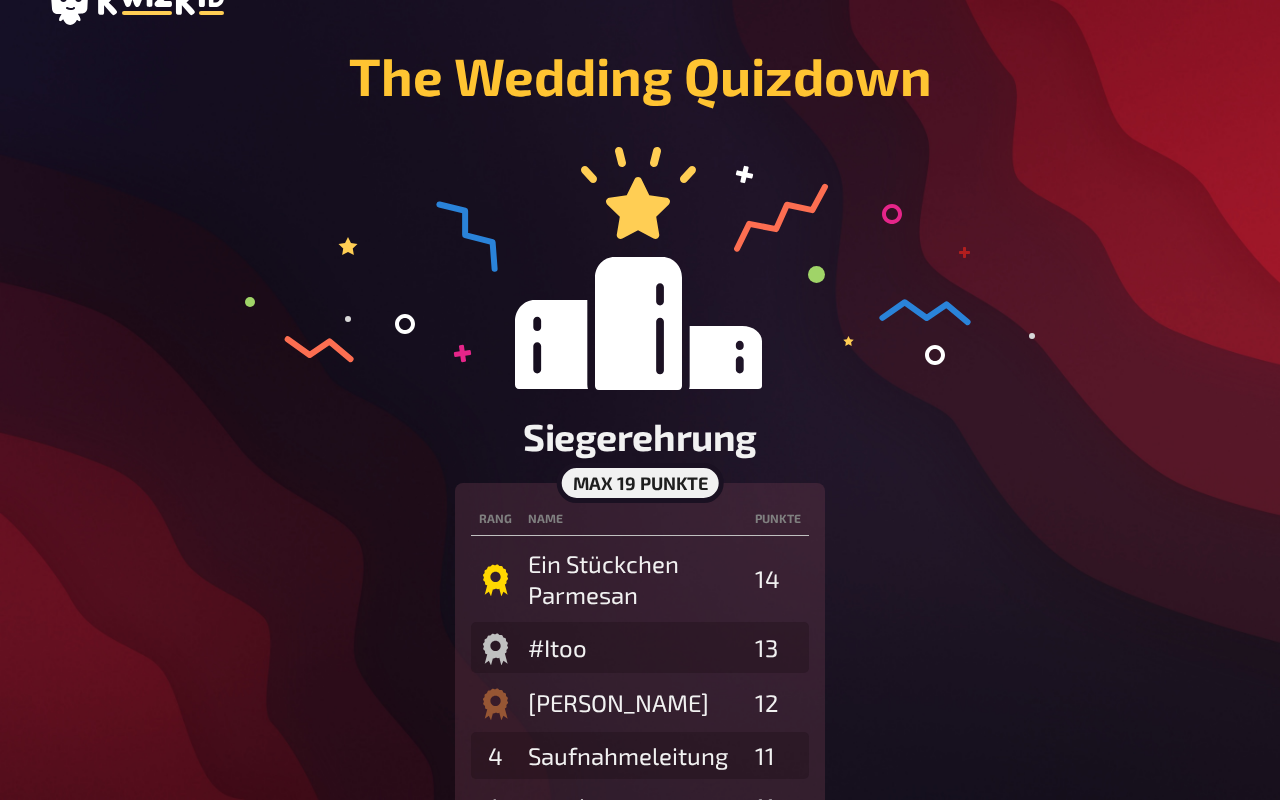 scroll, scrollTop: 40, scrollLeft: 0, axis: vertical 